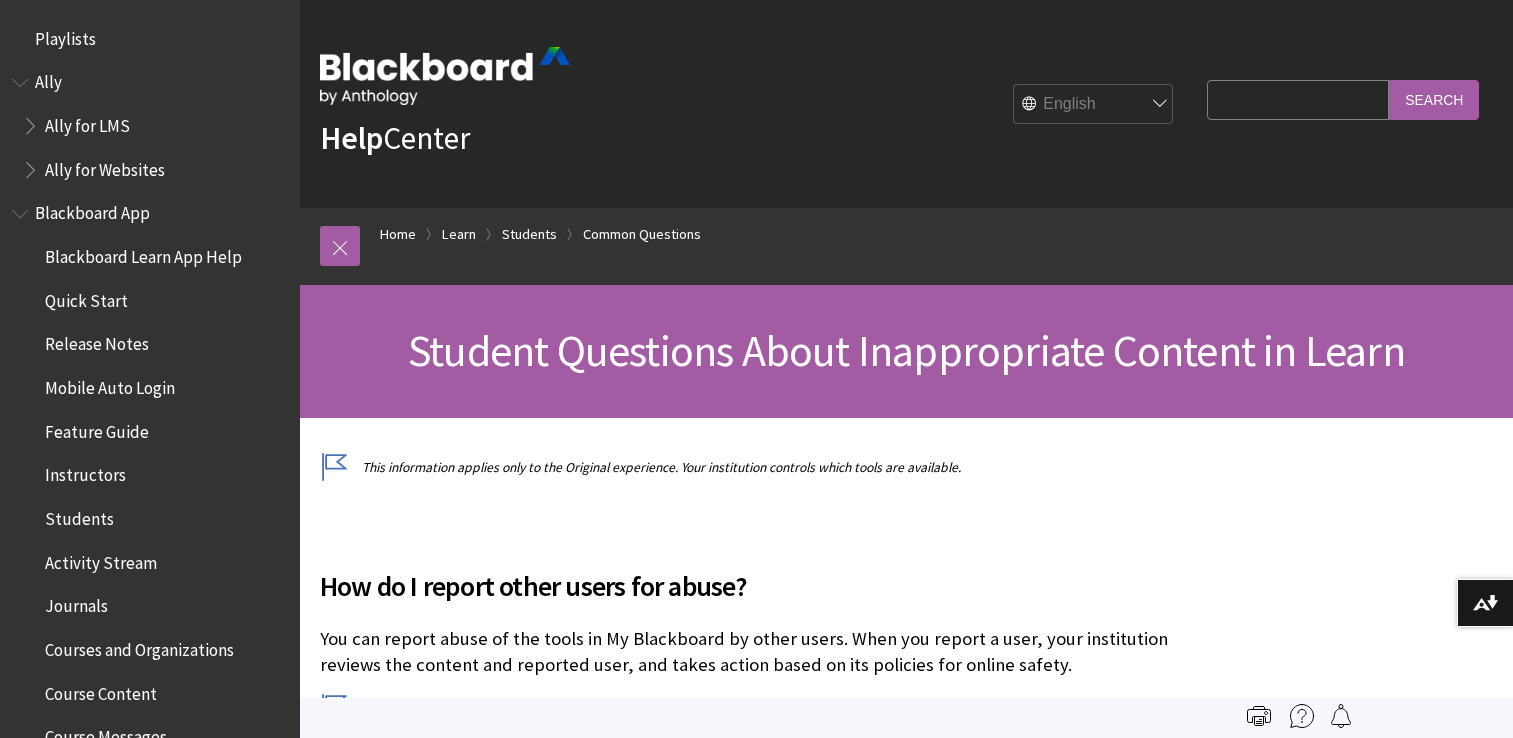 scroll, scrollTop: 0, scrollLeft: 0, axis: both 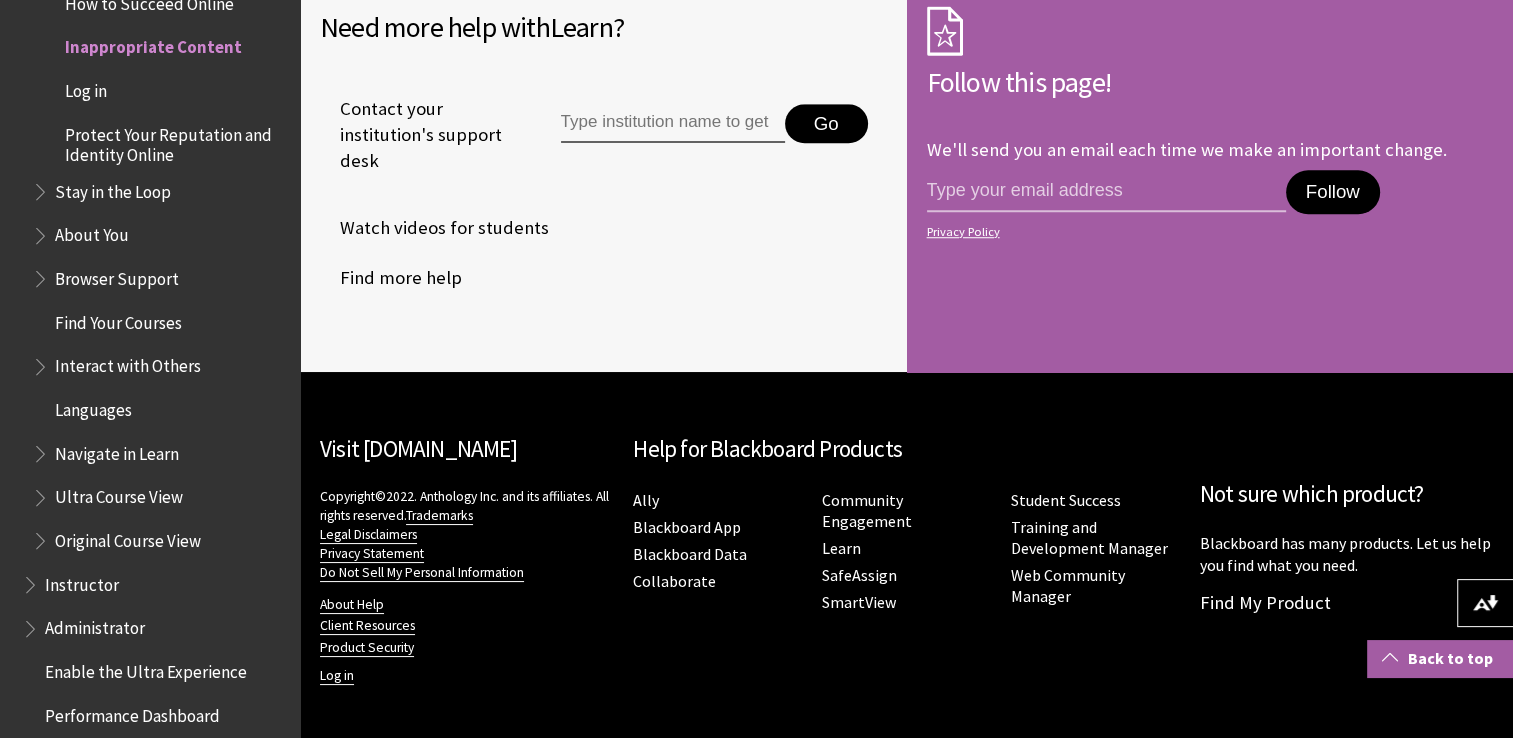 click on "Back to top" at bounding box center [1440, 658] 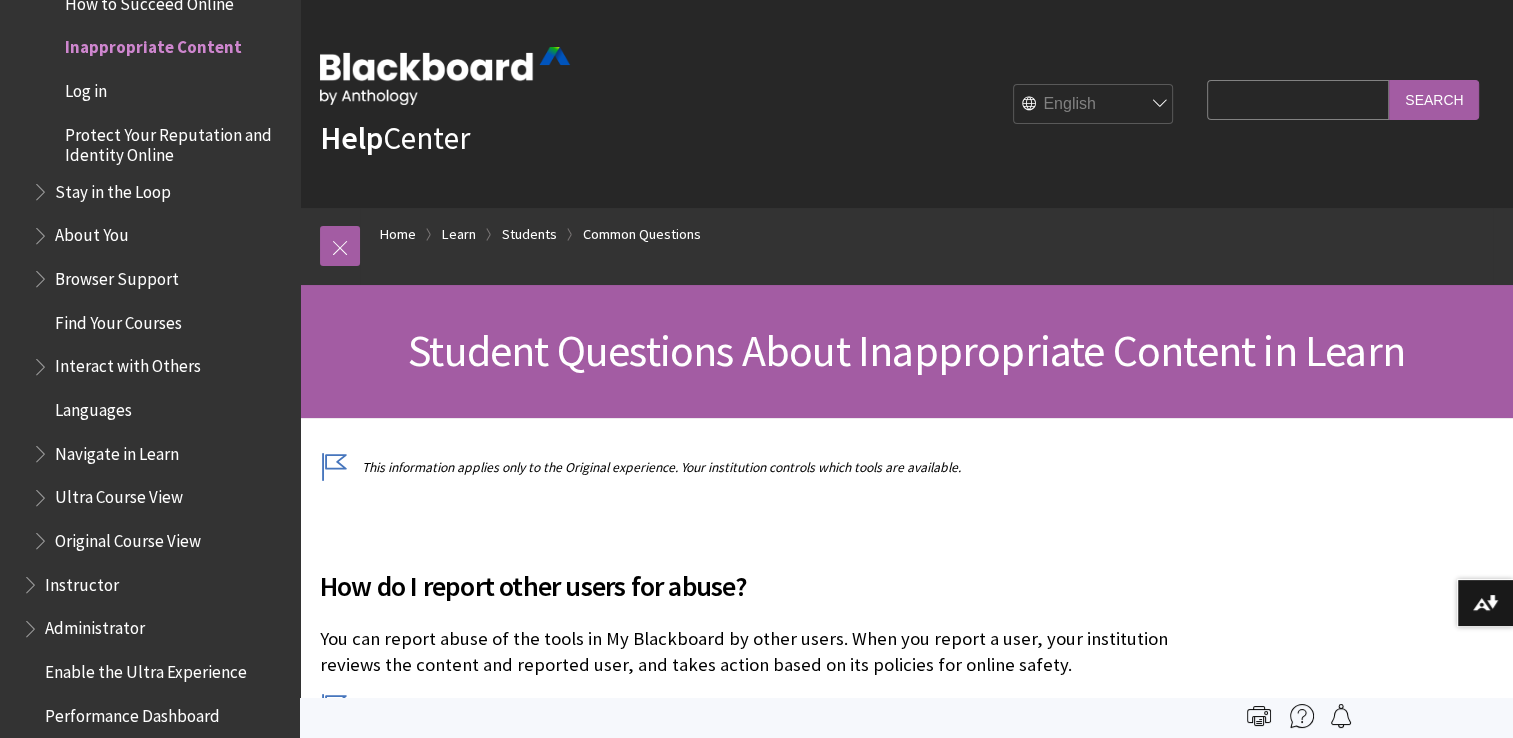 click on "Log in" at bounding box center [86, 87] 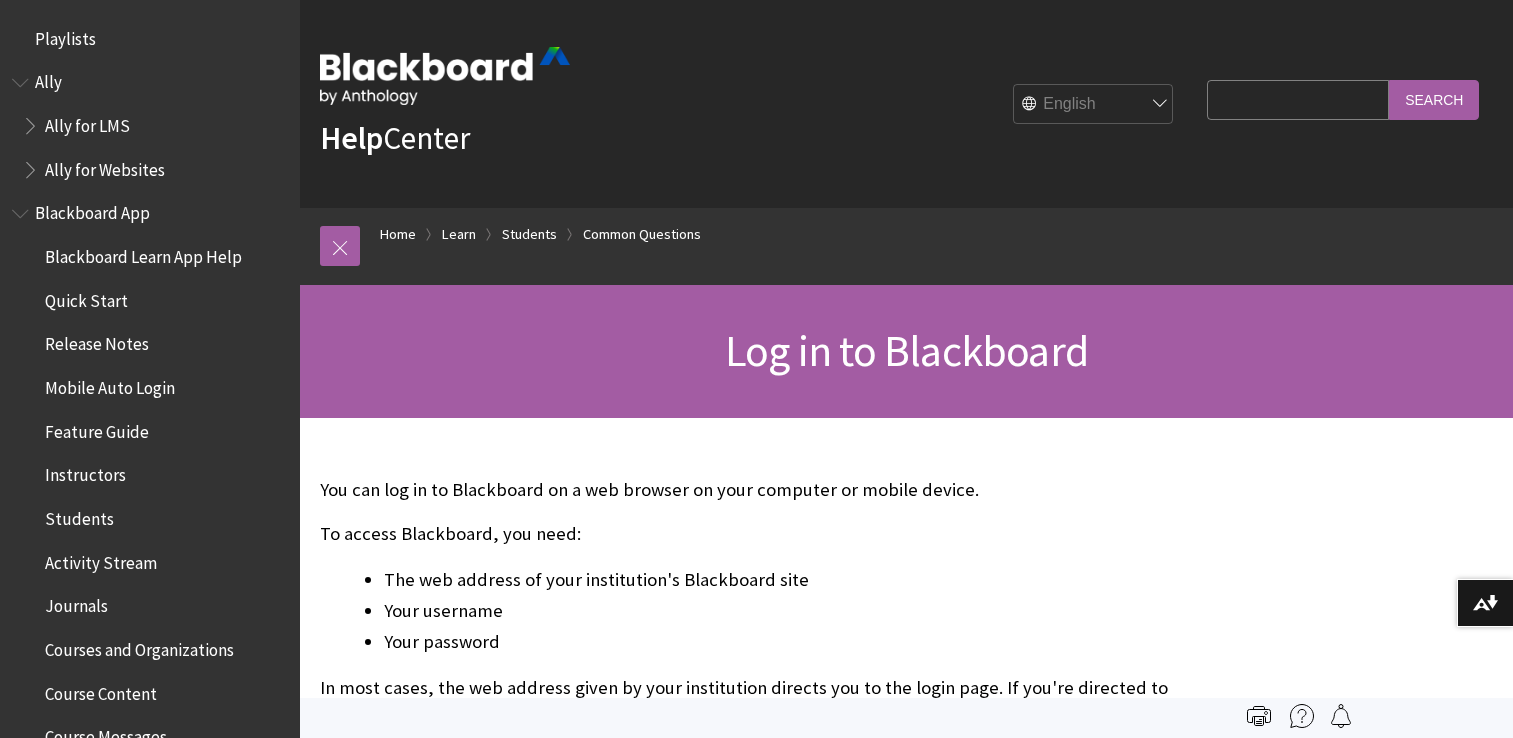 scroll, scrollTop: 0, scrollLeft: 0, axis: both 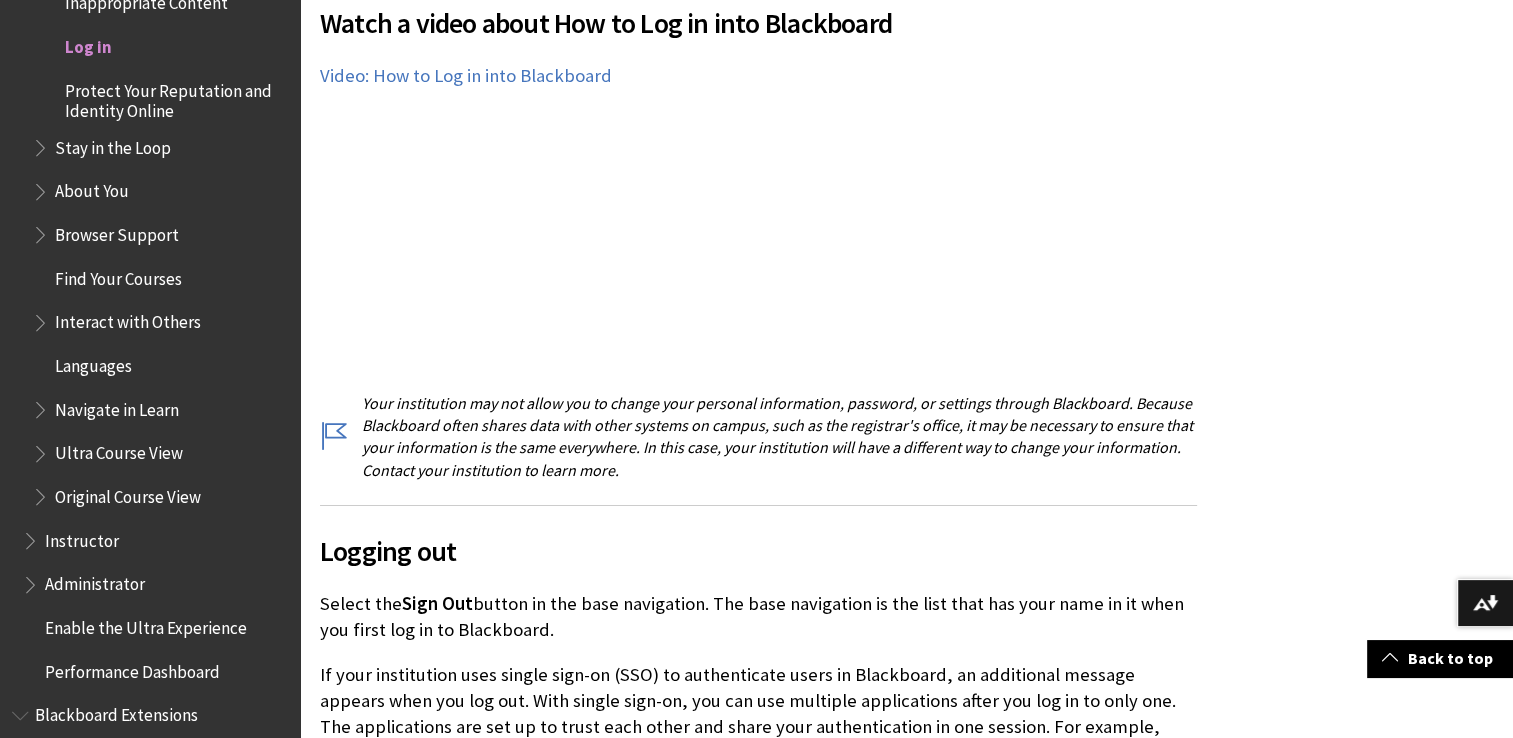 click on "Watch a video about How to Log in into Blackboard The following narrated video provides a visual and auditory representation of some of the information included on this page. For a detailed description of what is portrayed in the video,  open the video on YouTube , navigate to  More actions , and select  Open transcript . Video: How to Log in into Blackboard" at bounding box center [758, 176] 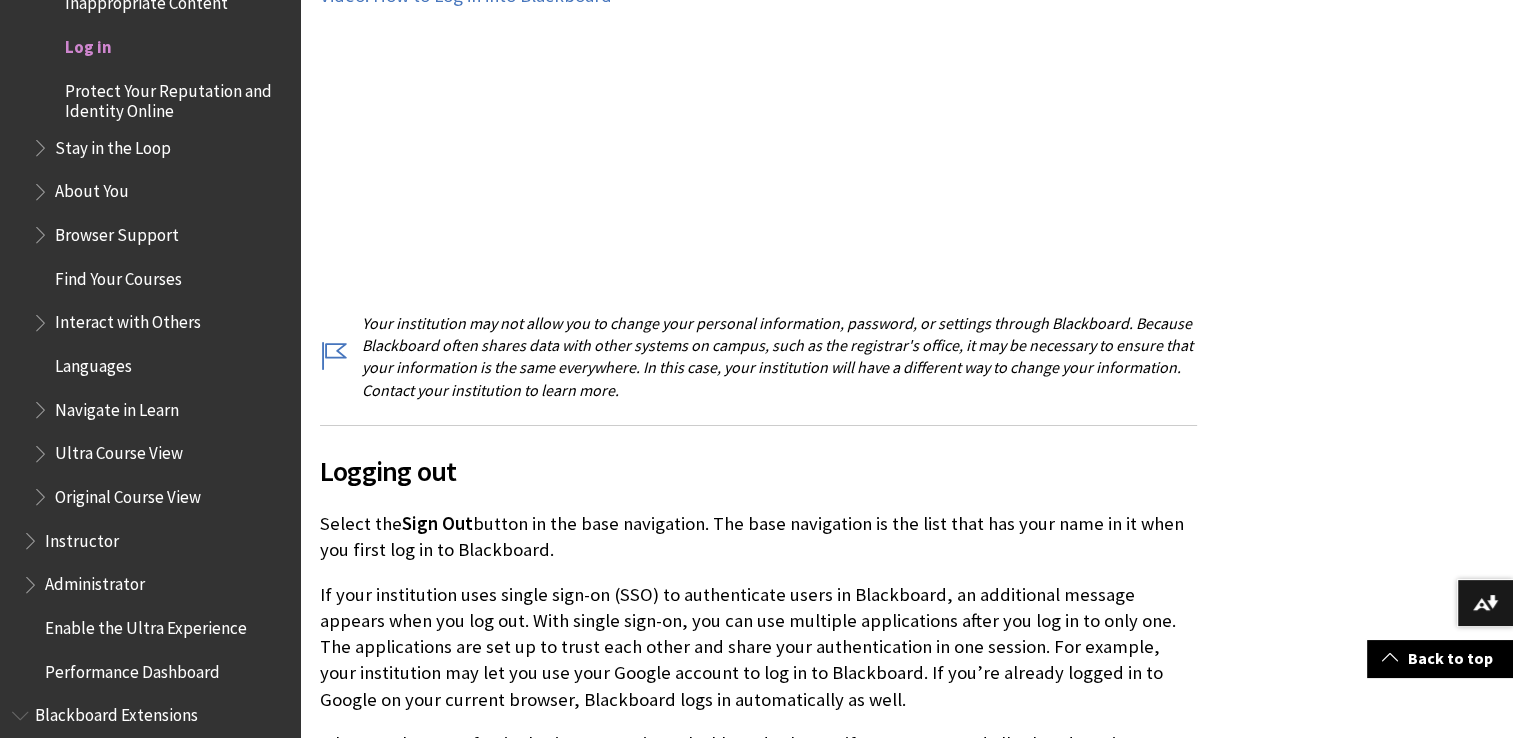 scroll, scrollTop: 1626, scrollLeft: 0, axis: vertical 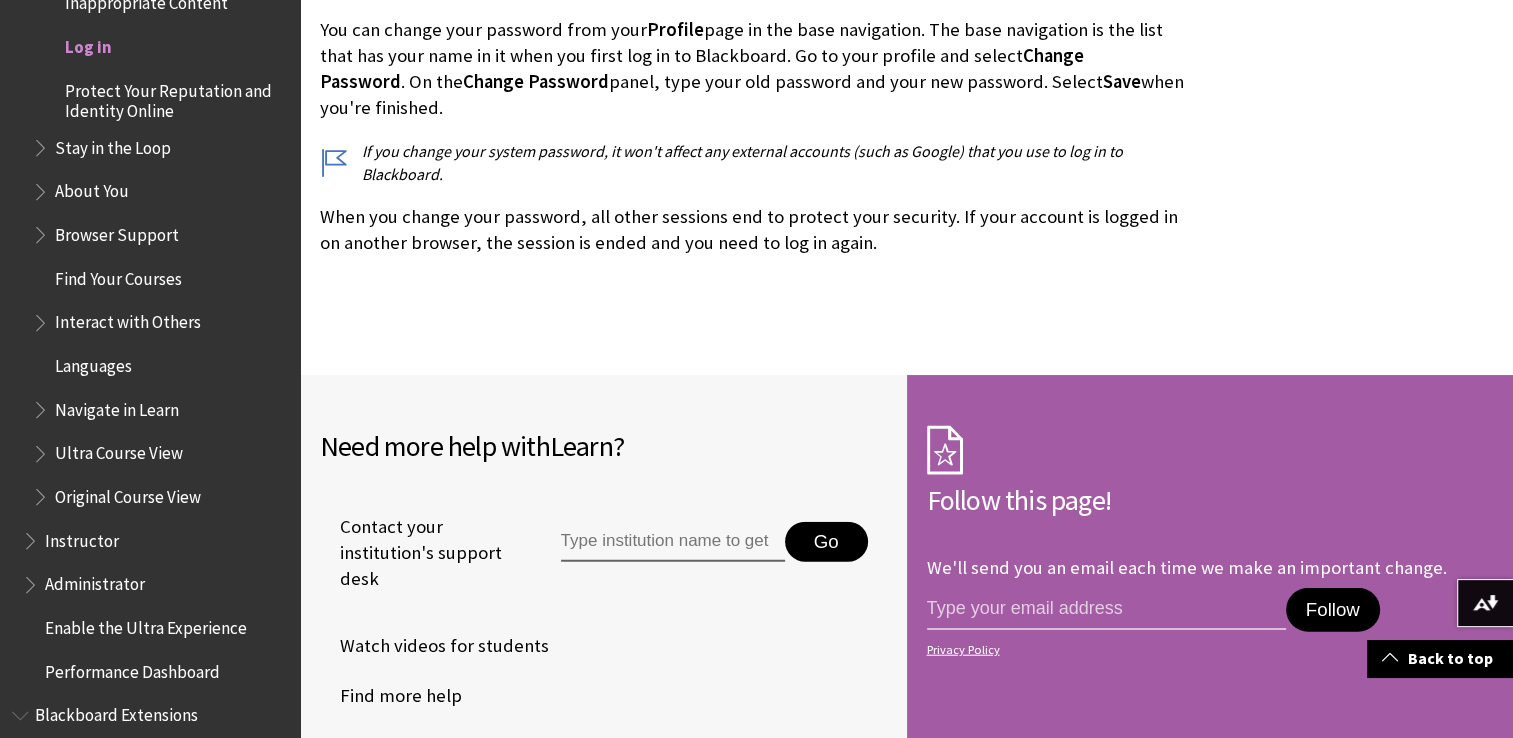 click on "Stay in the Loop" at bounding box center [113, 144] 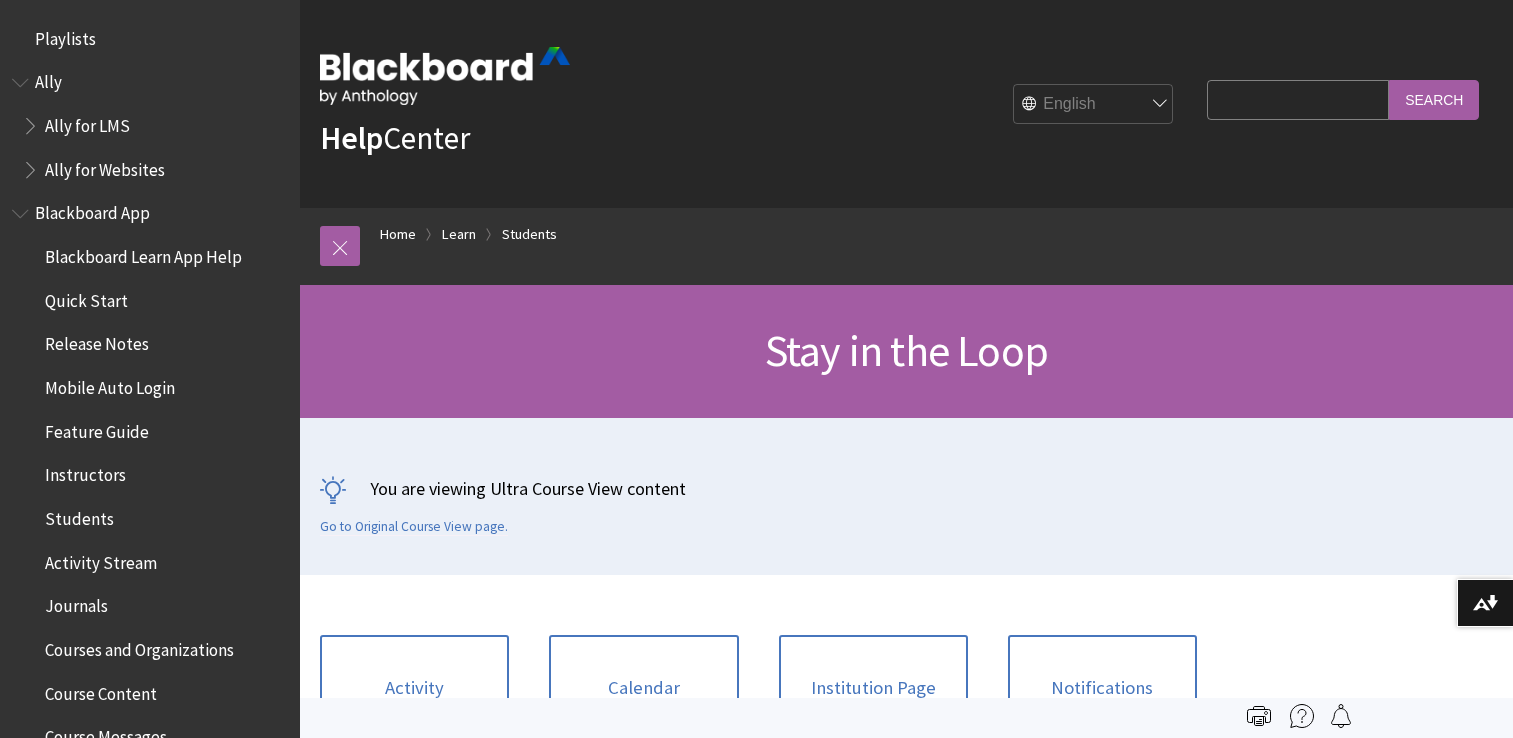 scroll, scrollTop: 0, scrollLeft: 0, axis: both 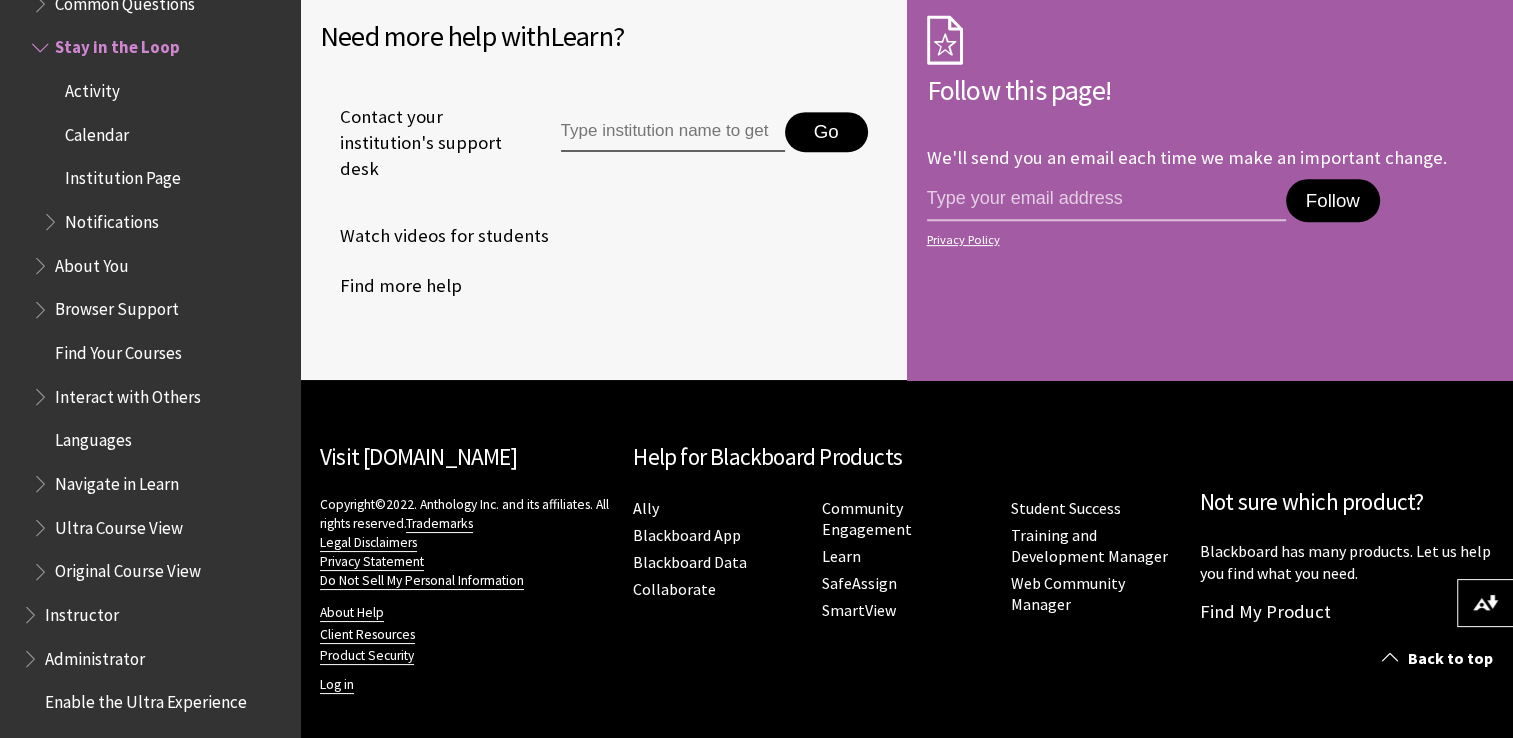 click on "Activity" at bounding box center (165, 91) 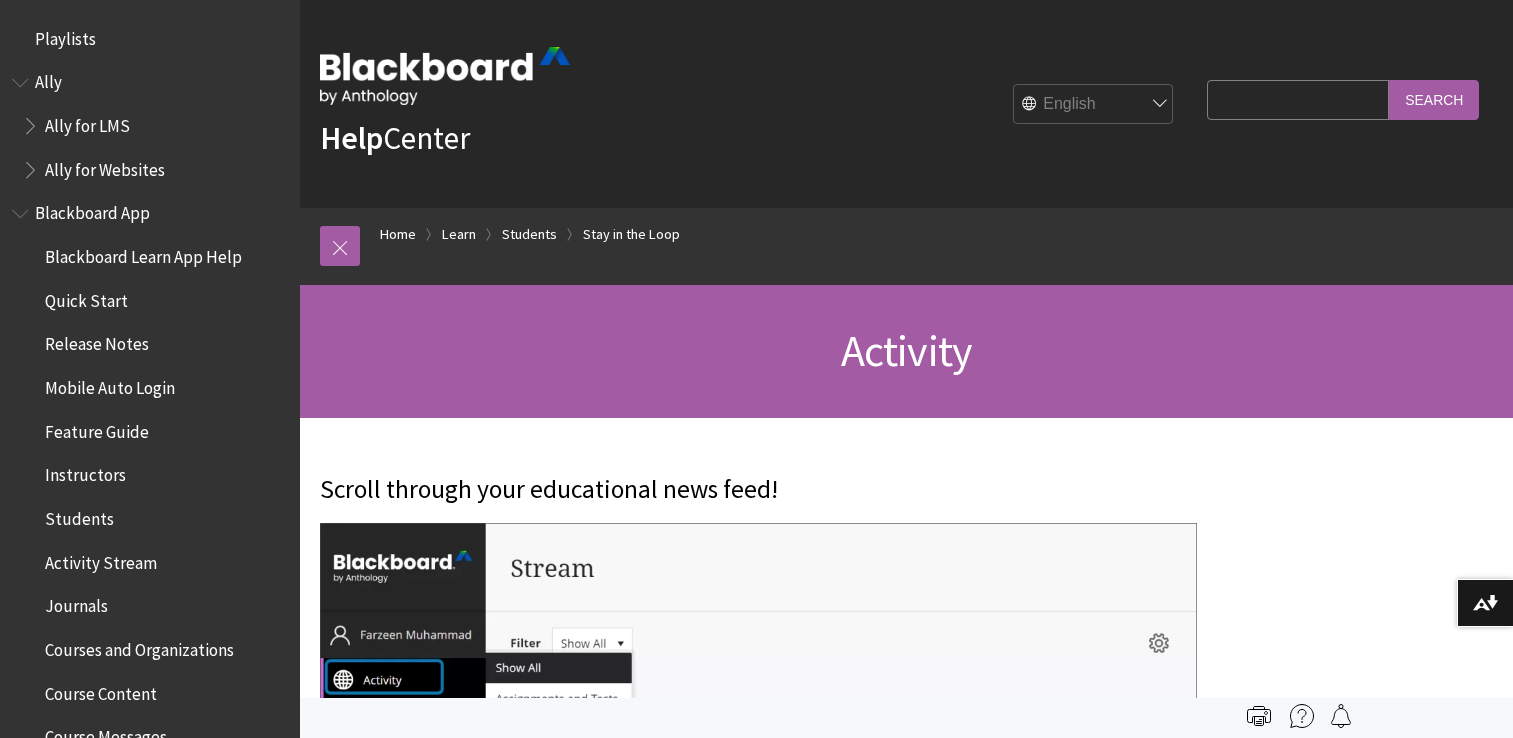 scroll, scrollTop: 0, scrollLeft: 0, axis: both 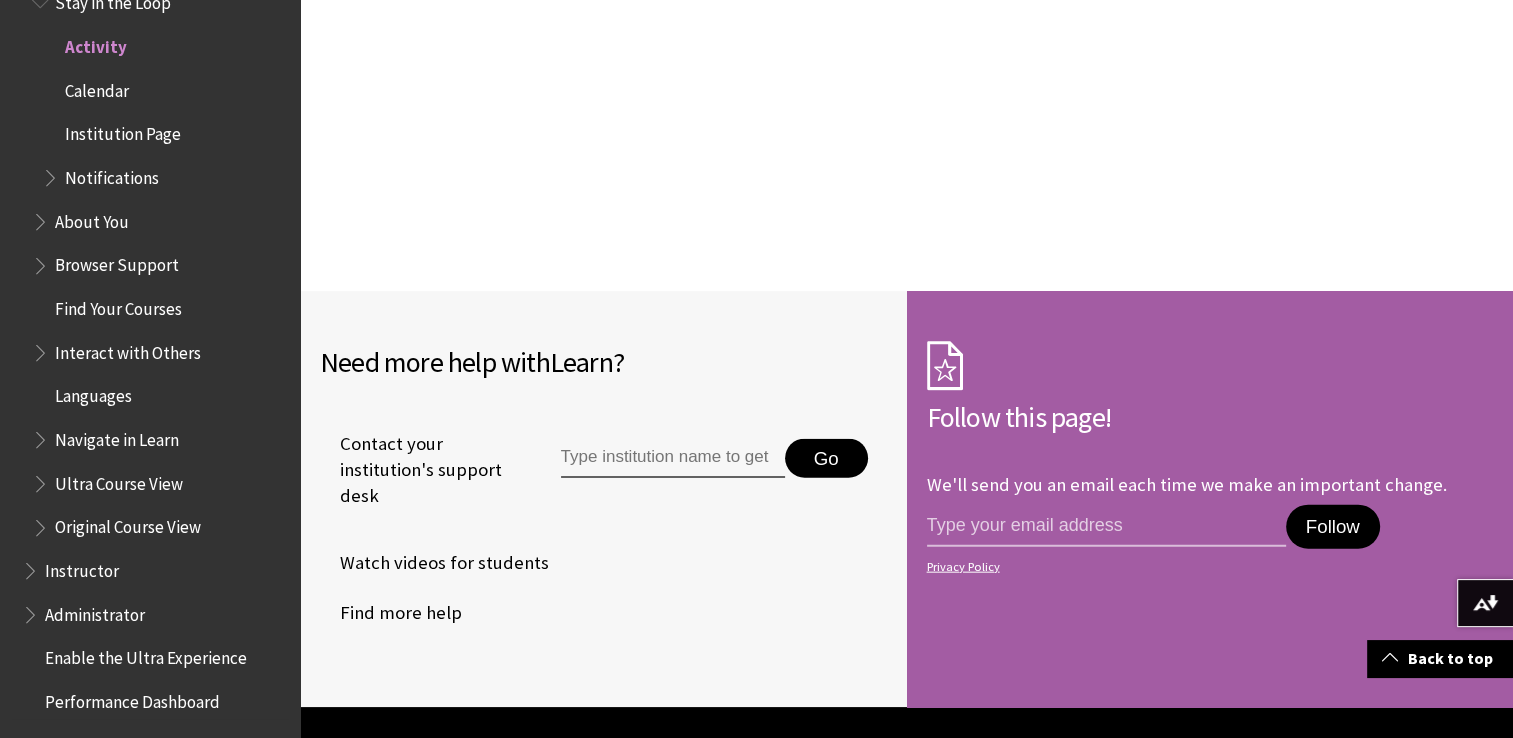 click on "Calendar" at bounding box center [97, 87] 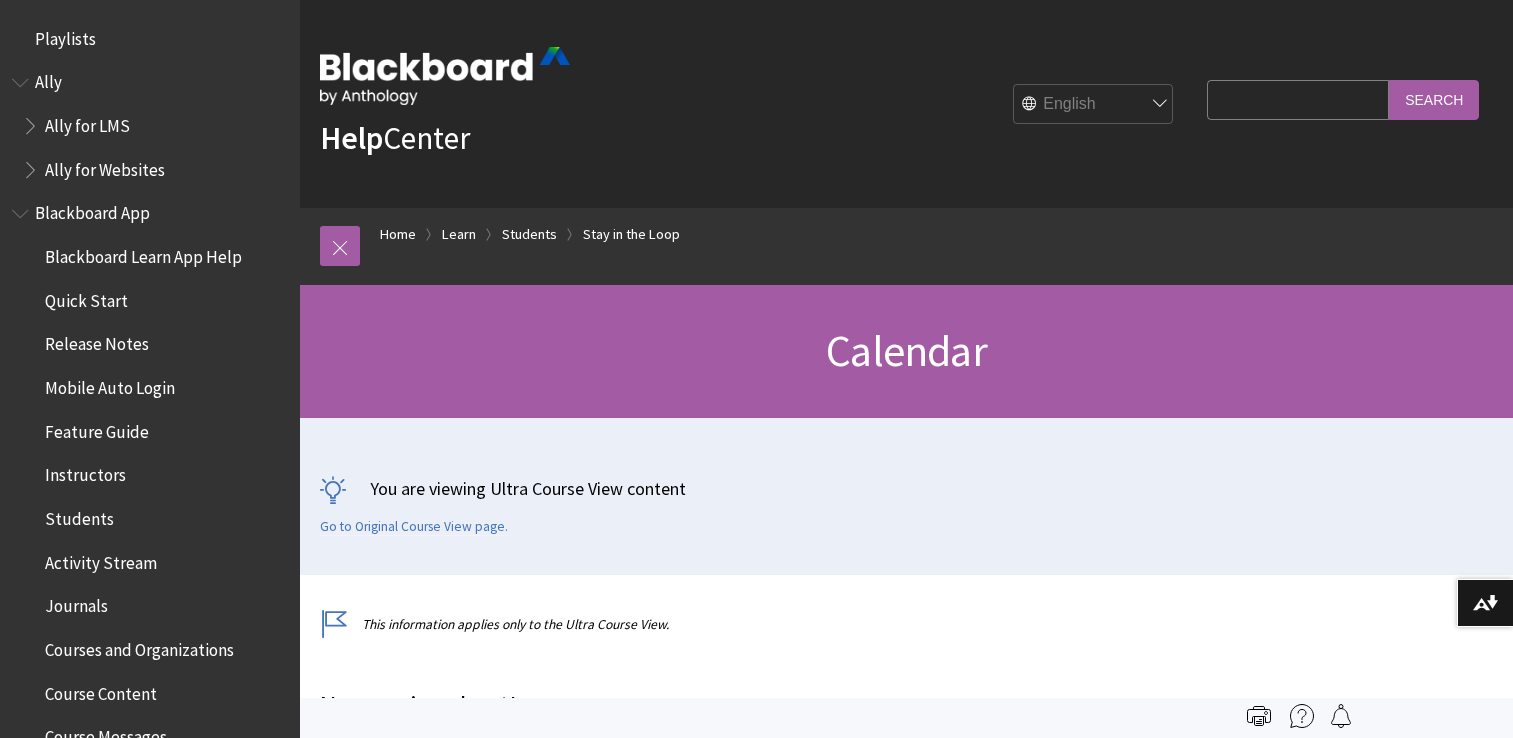 scroll, scrollTop: 0, scrollLeft: 0, axis: both 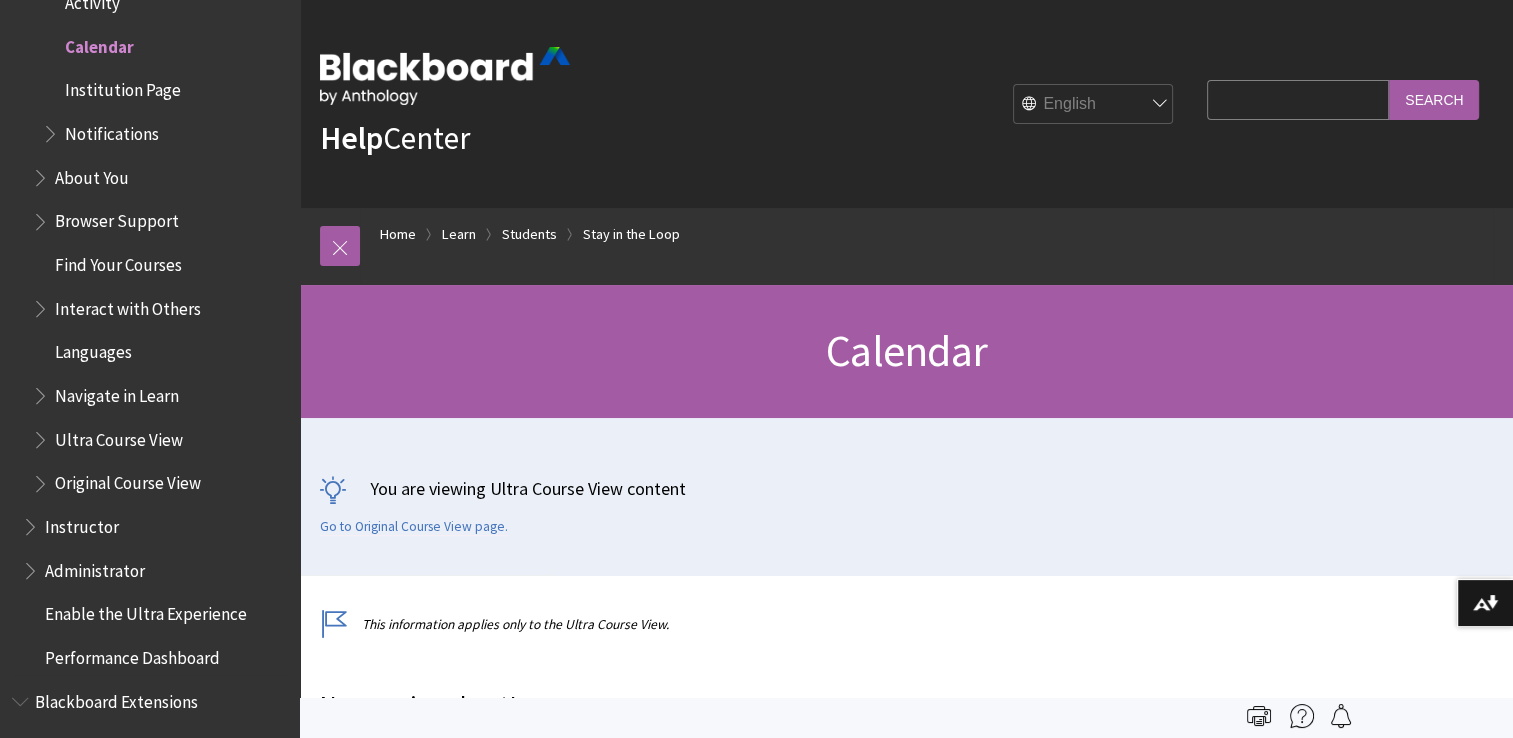 click on "Institution Page" at bounding box center [123, 87] 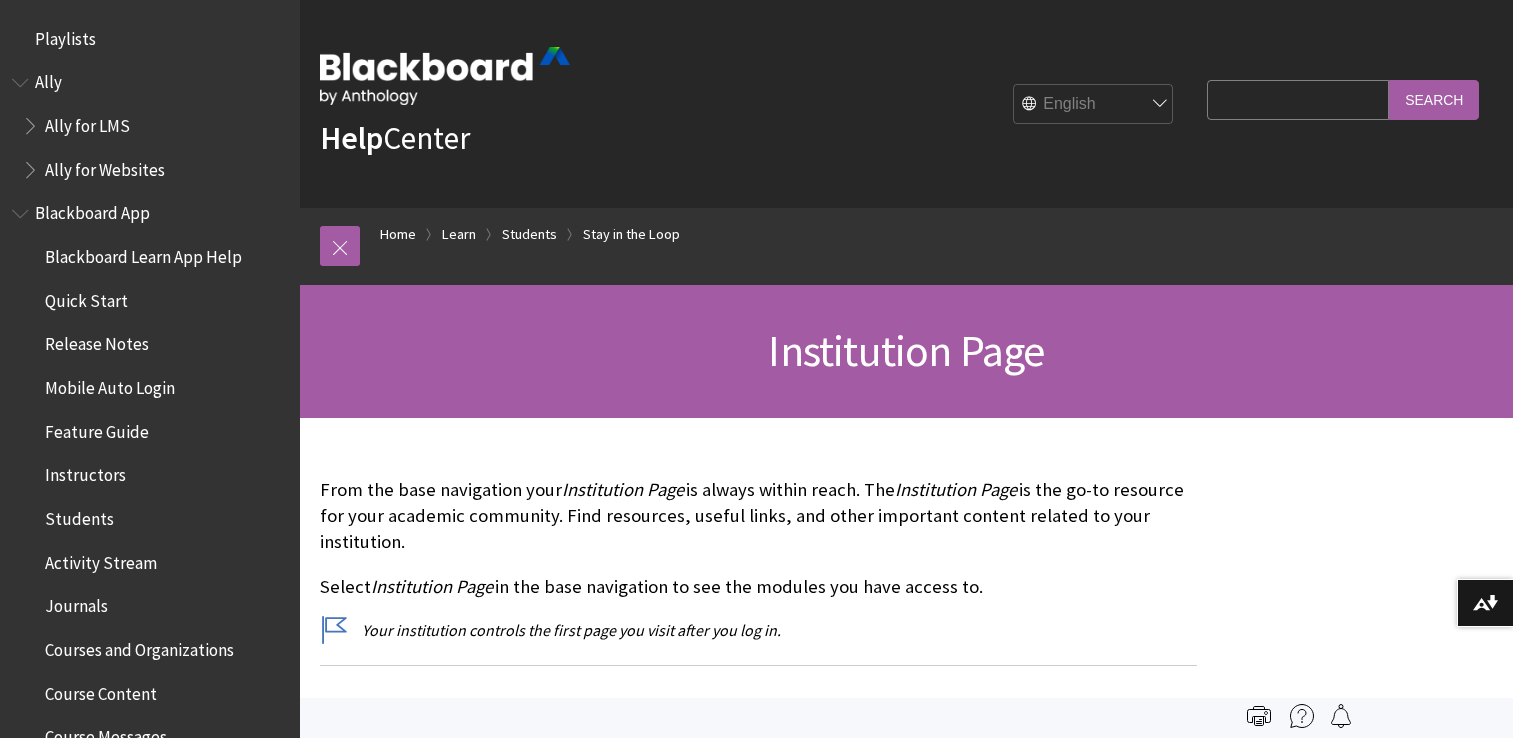 scroll, scrollTop: 0, scrollLeft: 0, axis: both 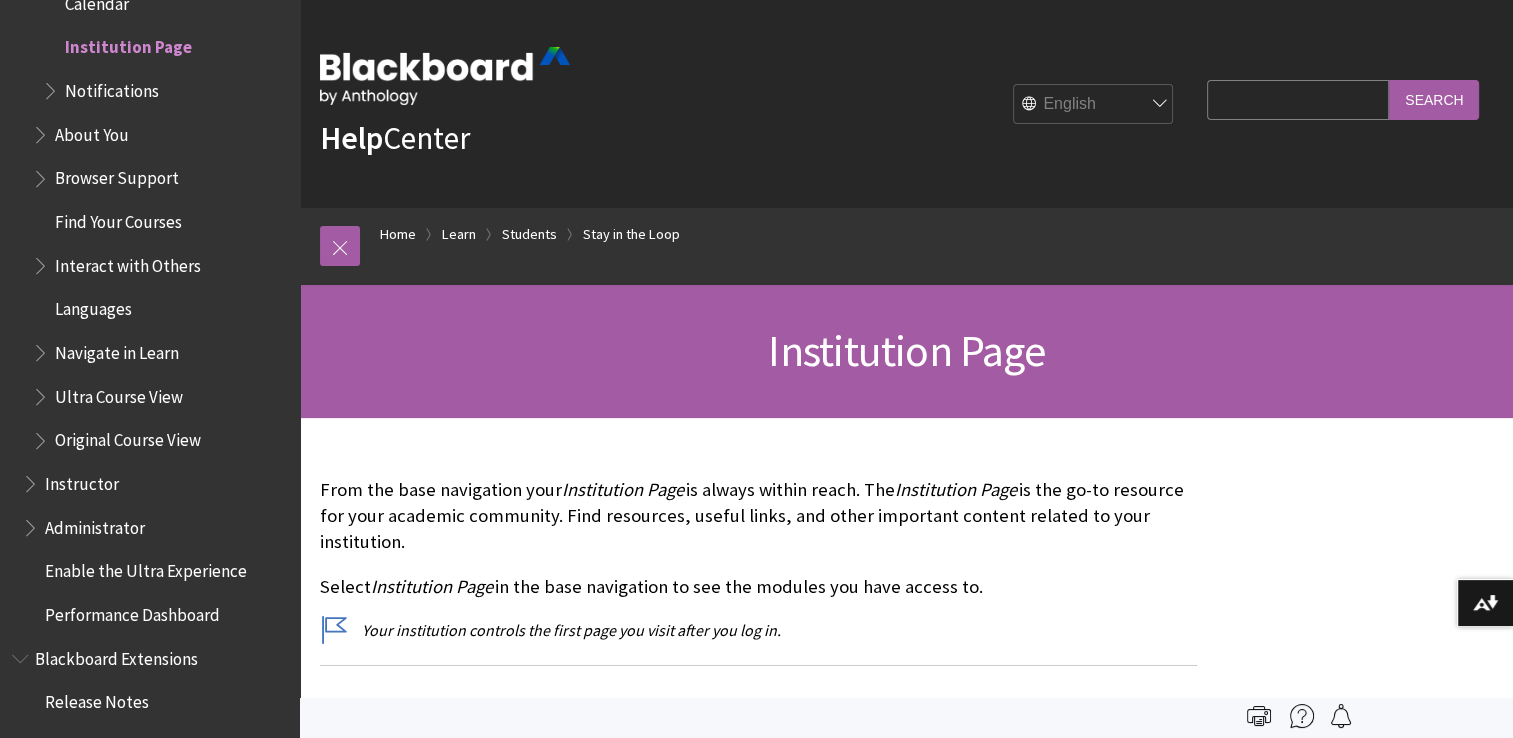 click on "Notifications" at bounding box center [112, 87] 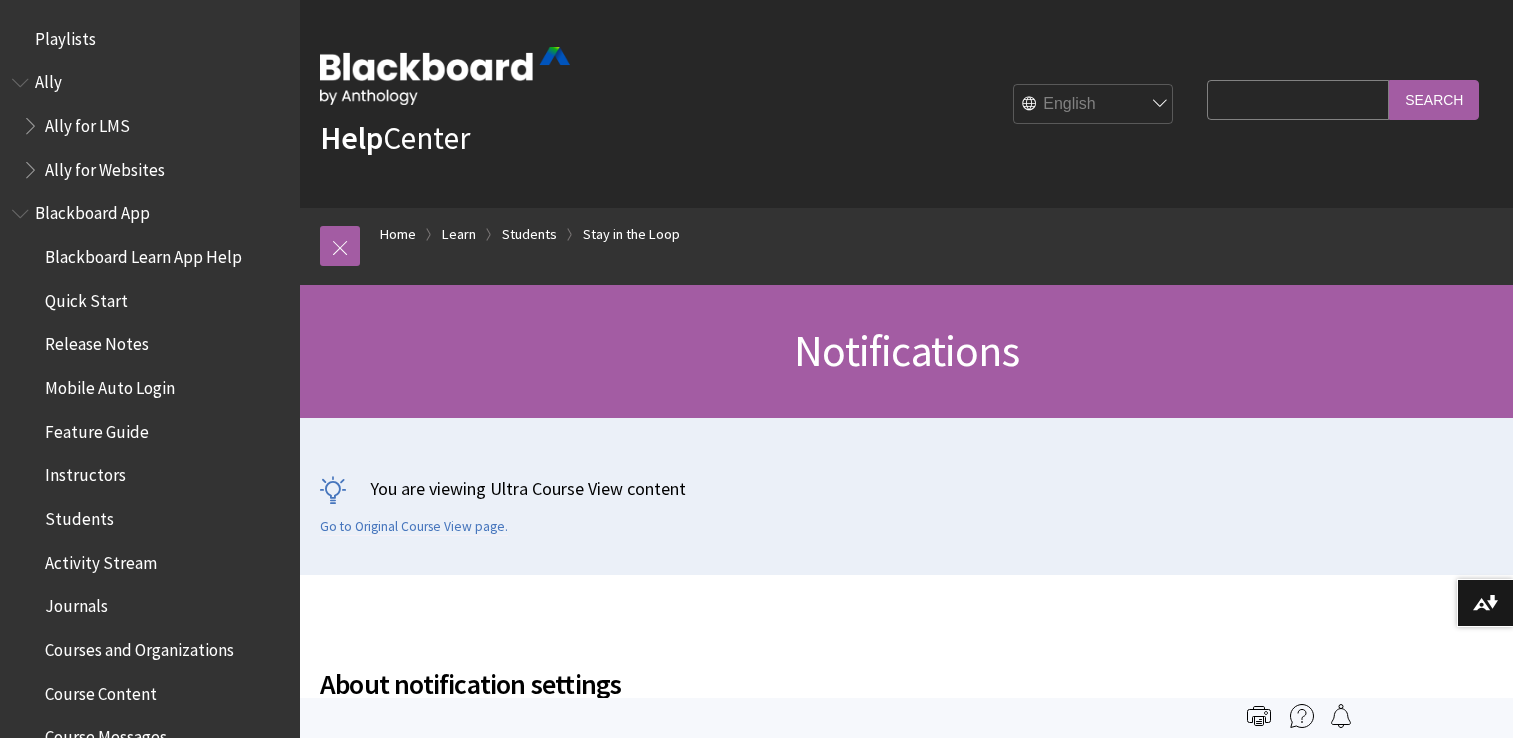 scroll, scrollTop: 0, scrollLeft: 0, axis: both 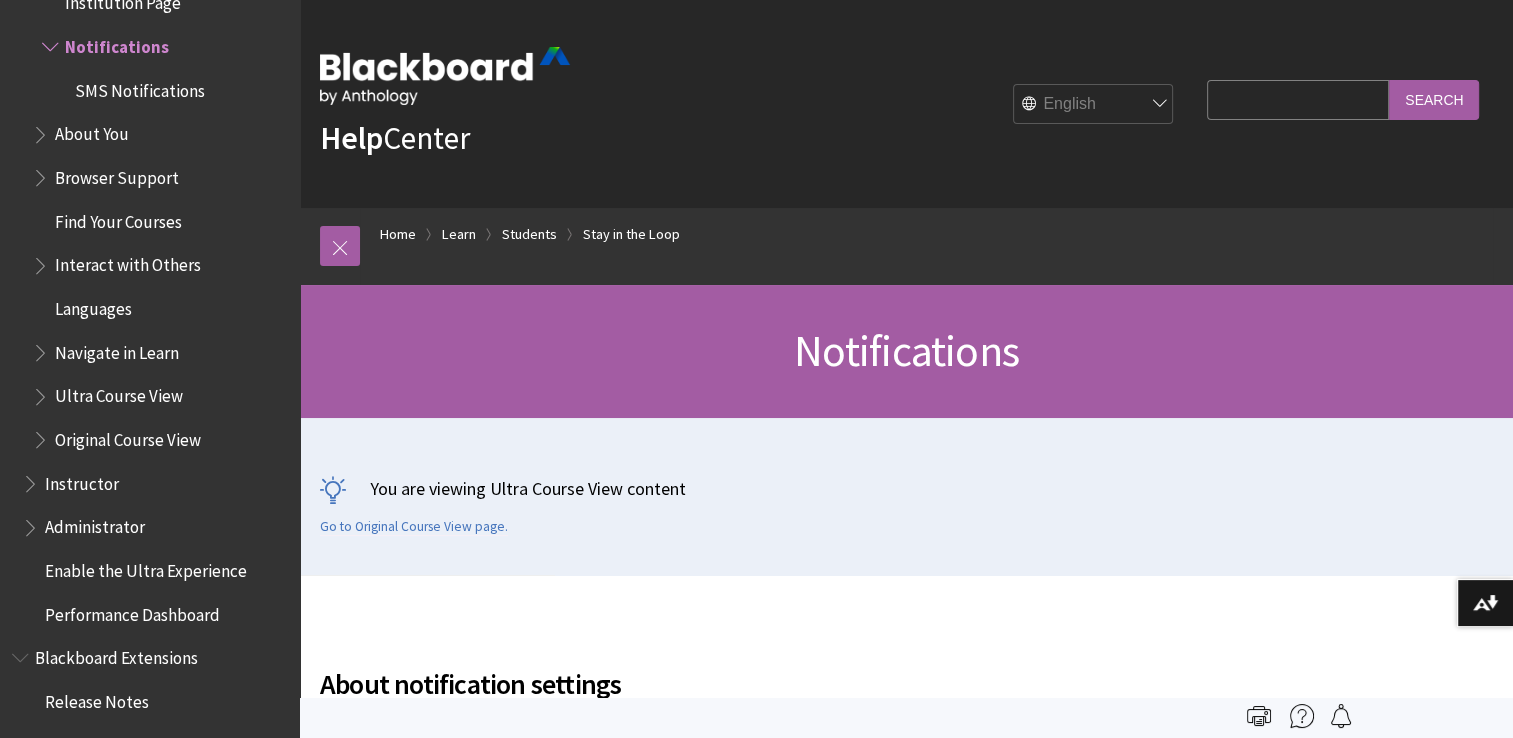 click on "About You" at bounding box center [92, 131] 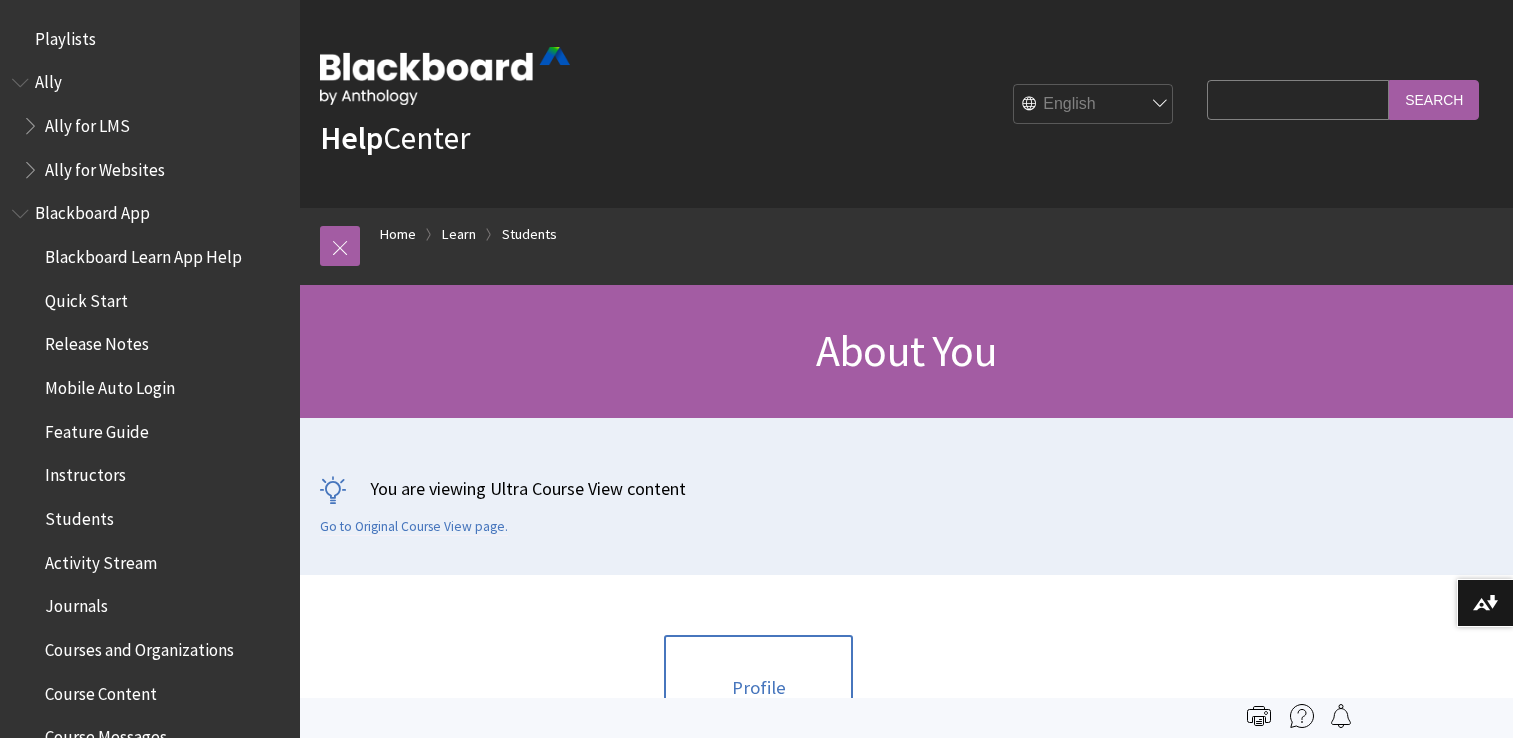 scroll, scrollTop: 0, scrollLeft: 0, axis: both 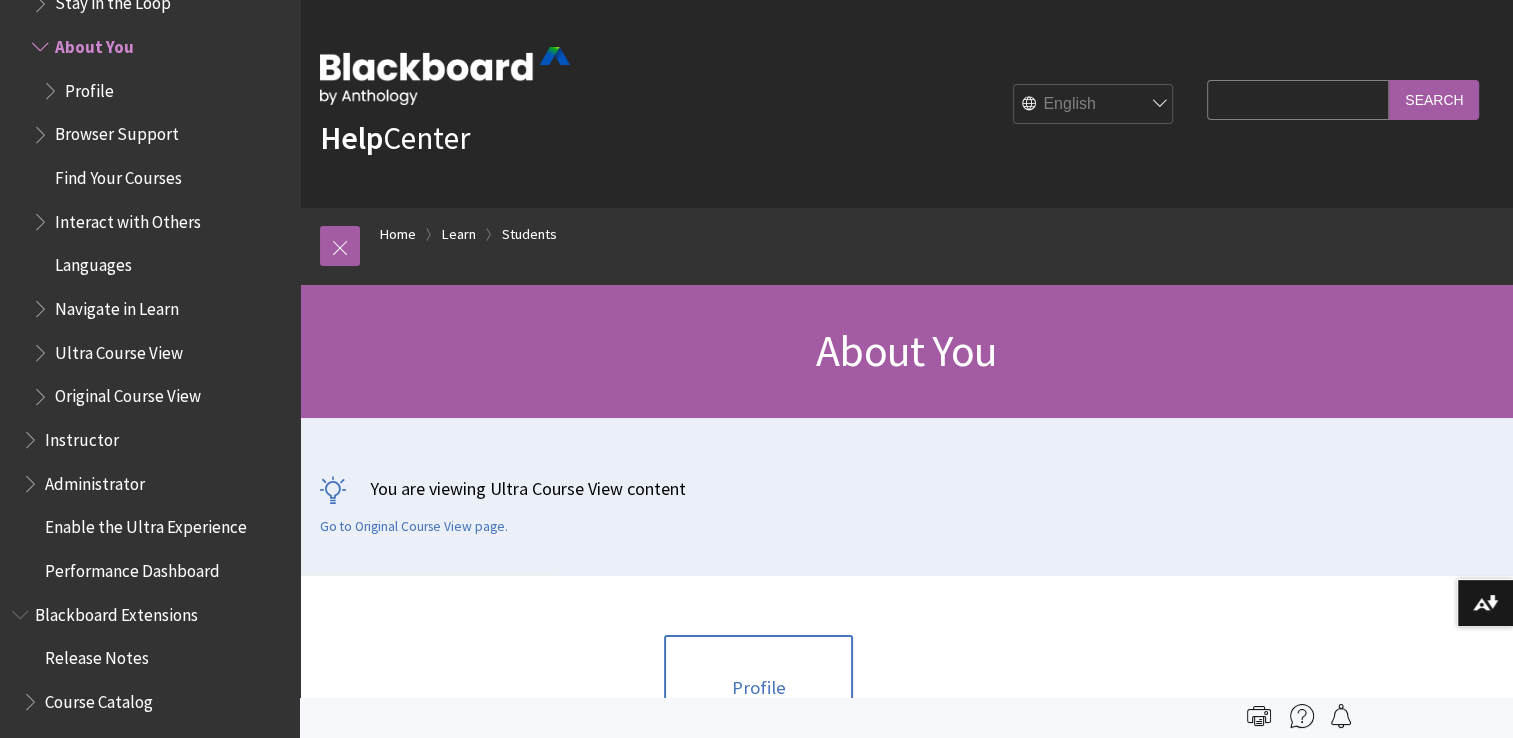 click on "Browser Support" at bounding box center (160, 135) 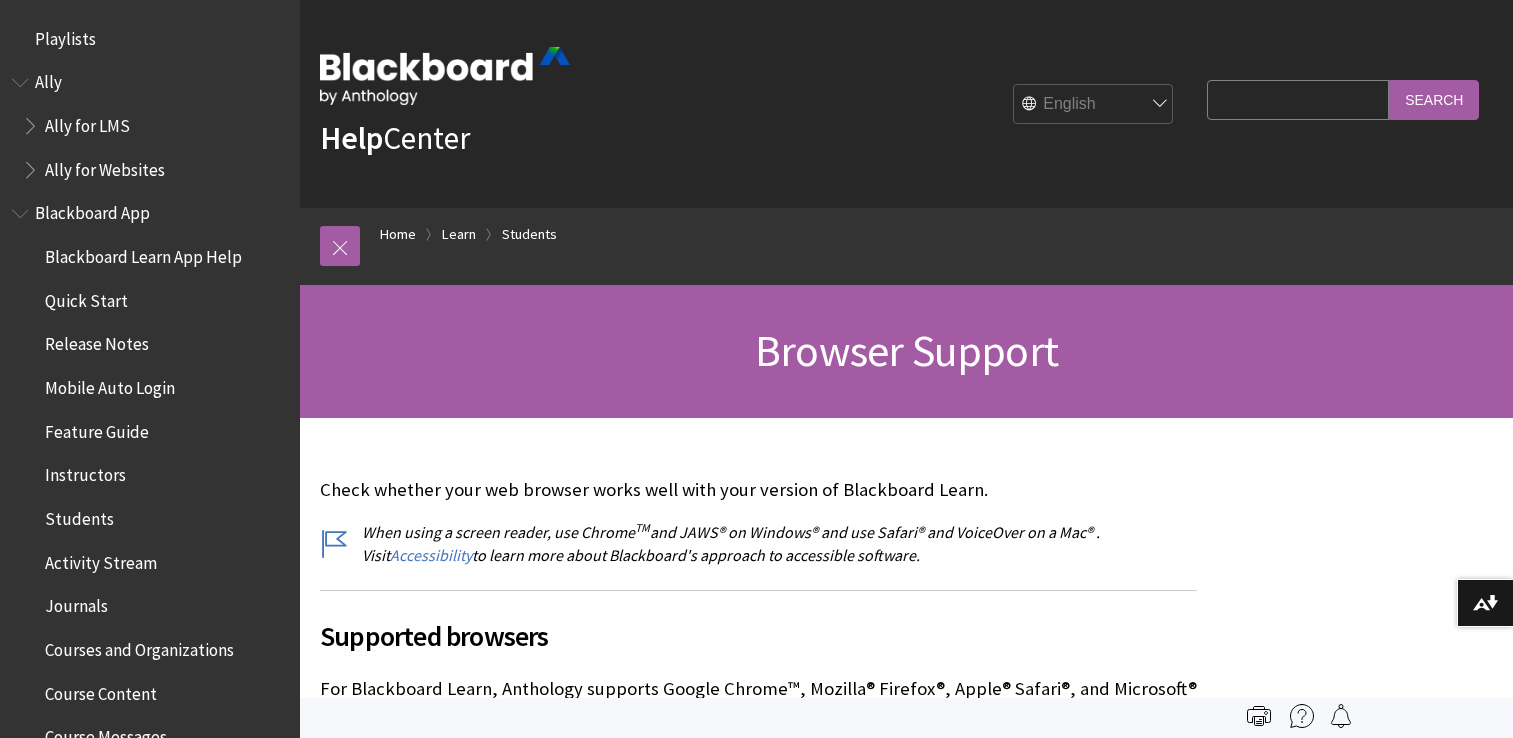scroll, scrollTop: 0, scrollLeft: 0, axis: both 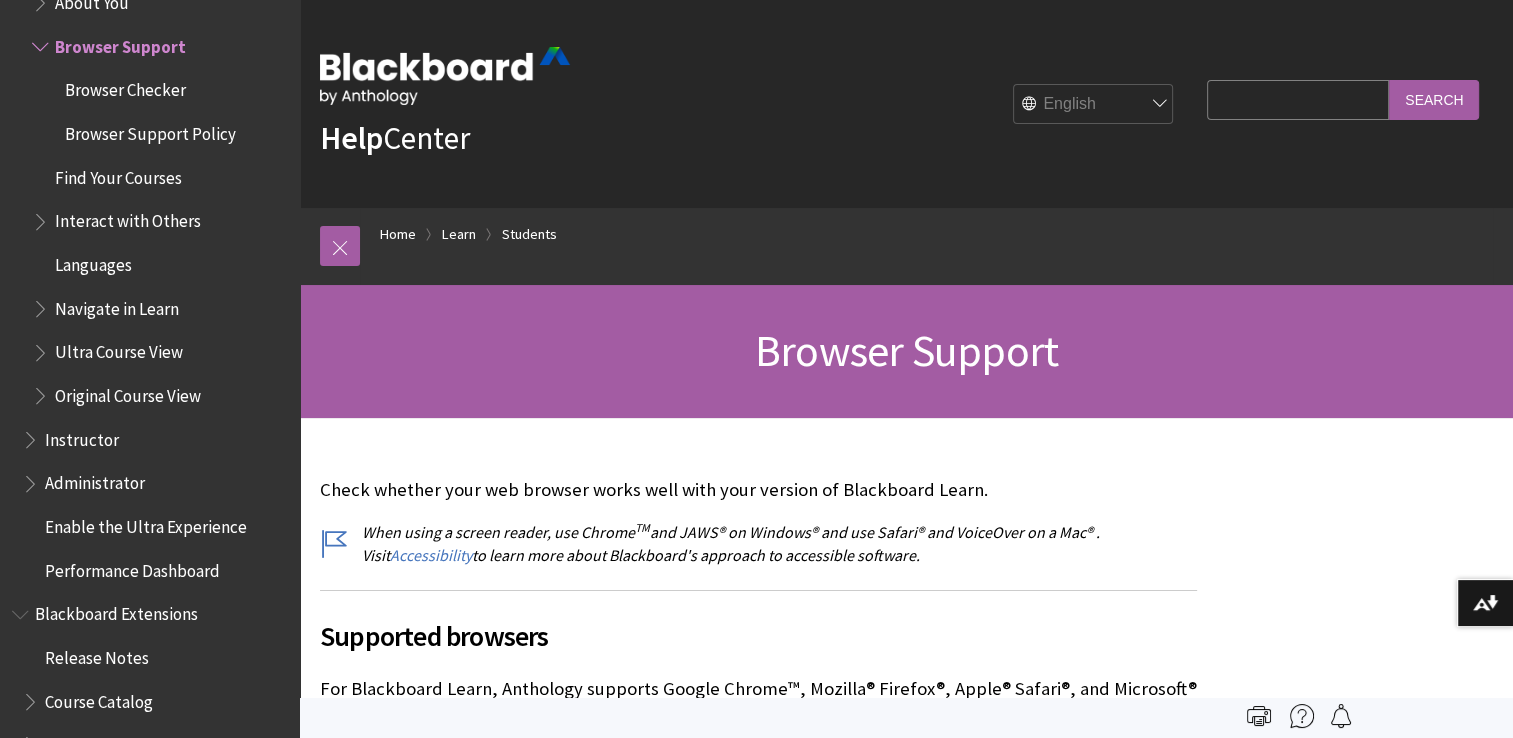 click on "Interact with Others" at bounding box center (128, 218) 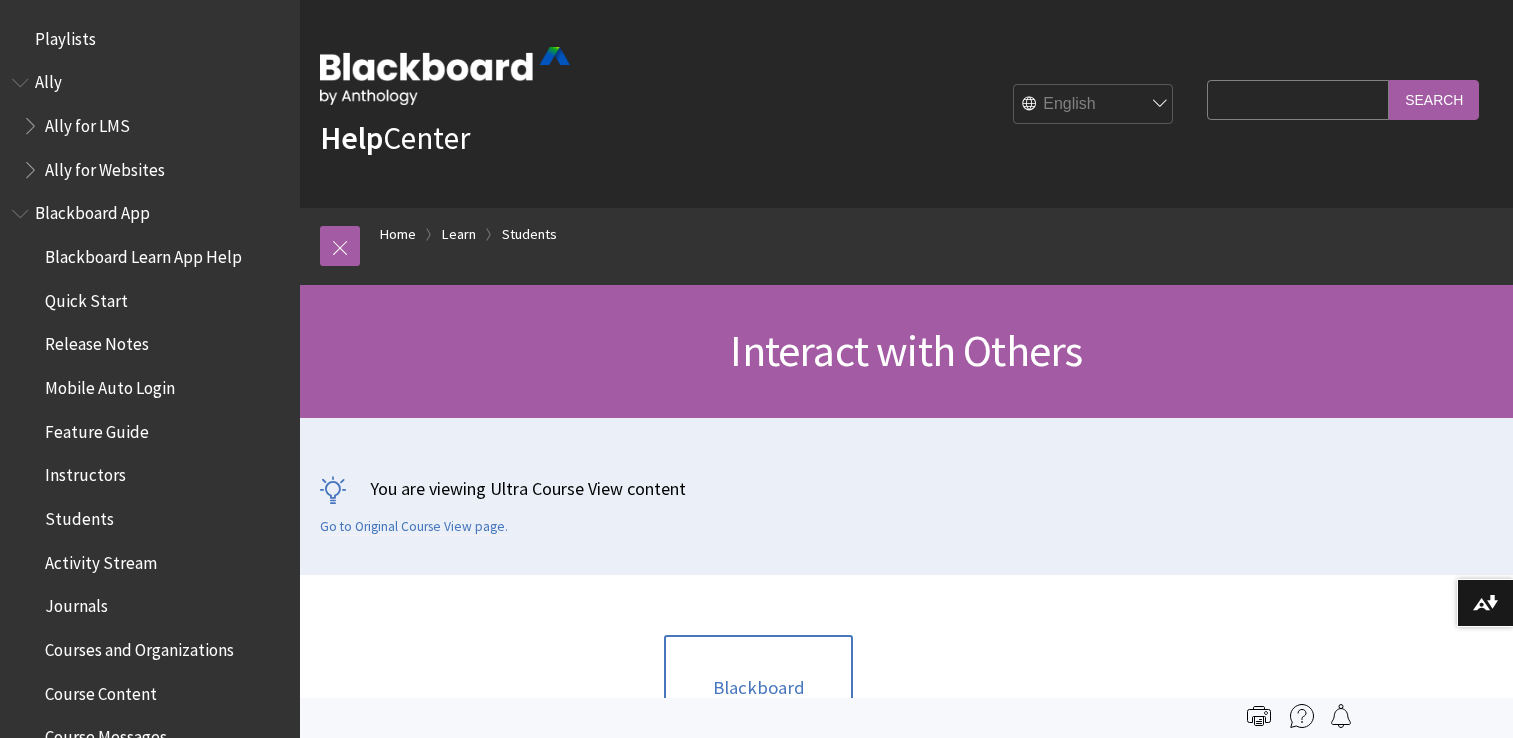 scroll, scrollTop: 0, scrollLeft: 0, axis: both 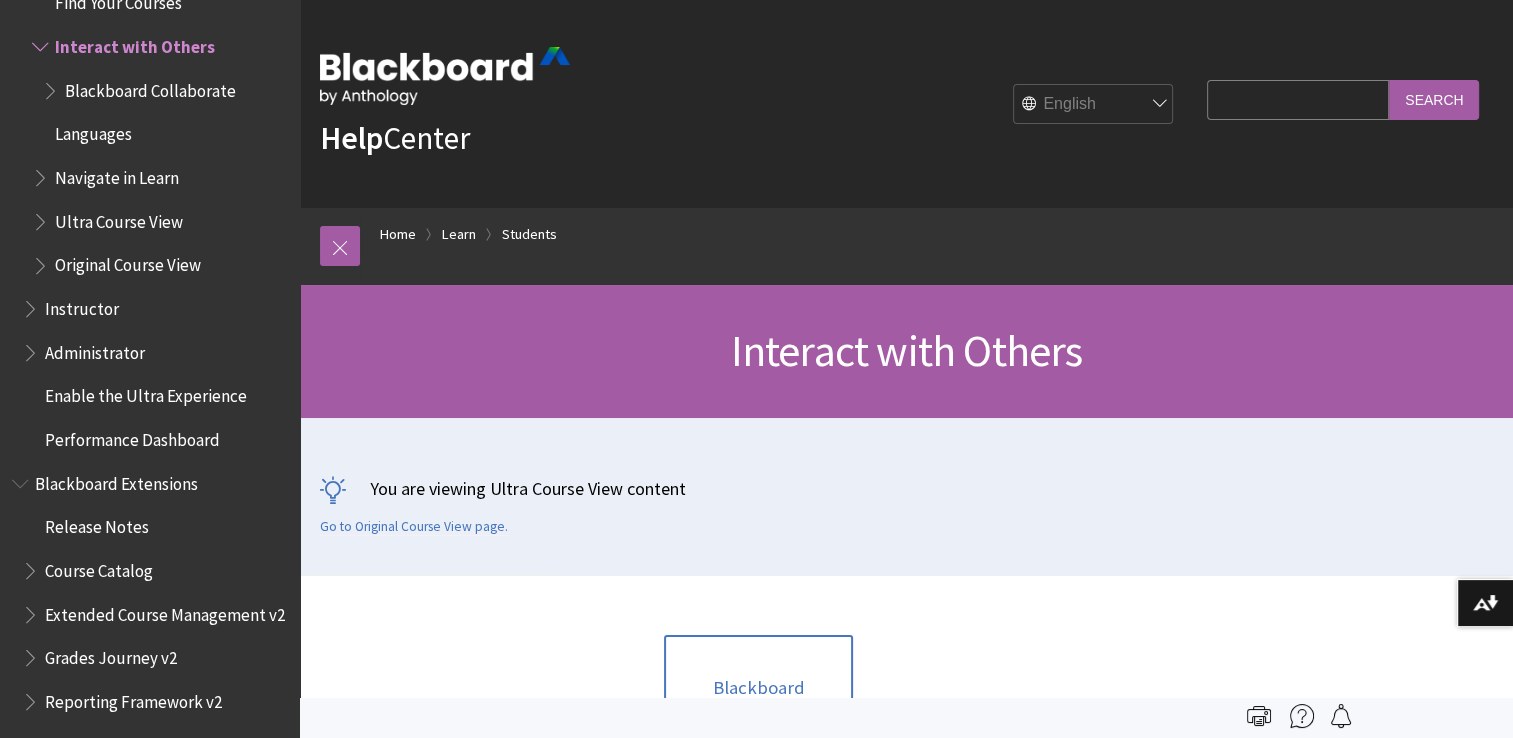 click on "Navigate in Learn" at bounding box center [160, 178] 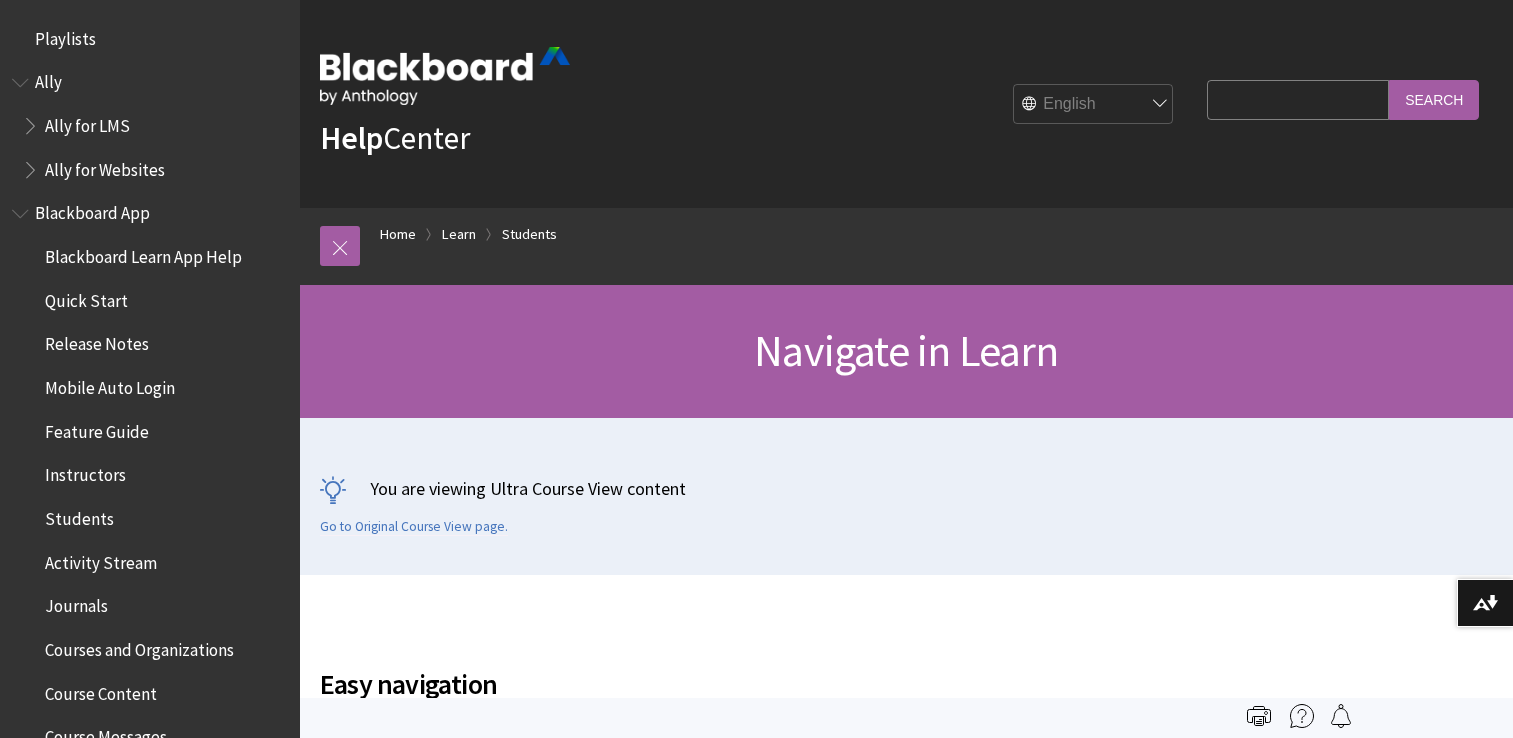scroll, scrollTop: 0, scrollLeft: 0, axis: both 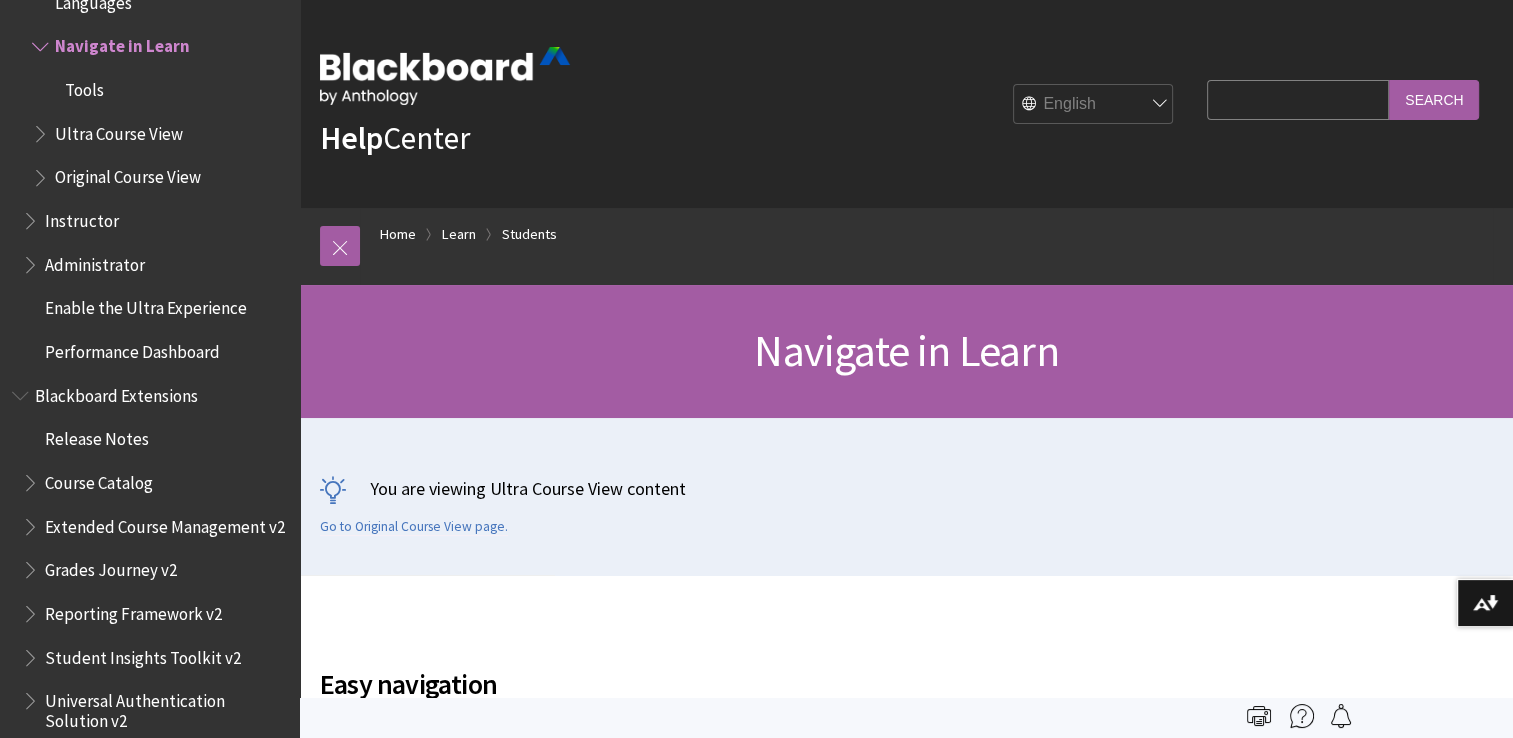 click on "Tools" at bounding box center (84, 86) 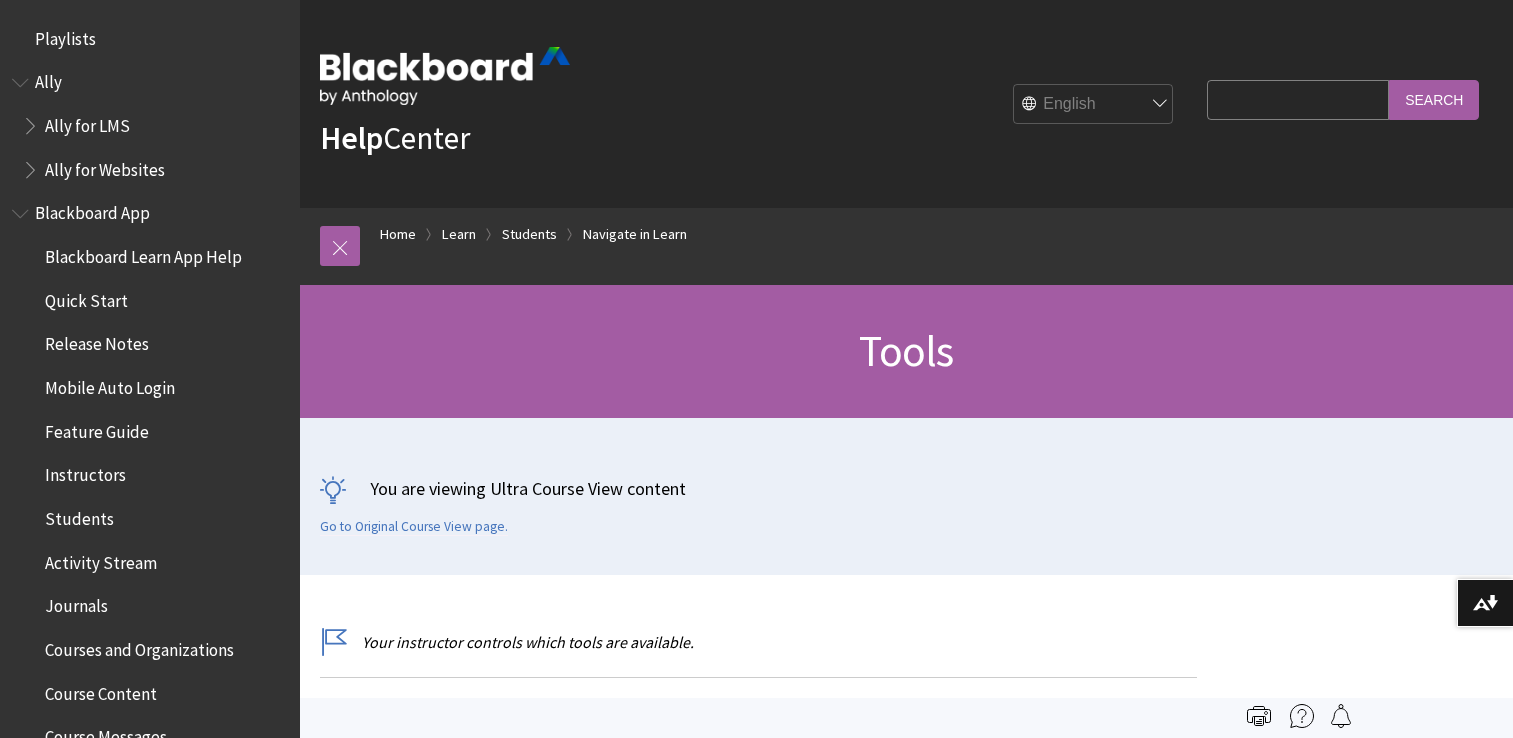 scroll, scrollTop: 0, scrollLeft: 0, axis: both 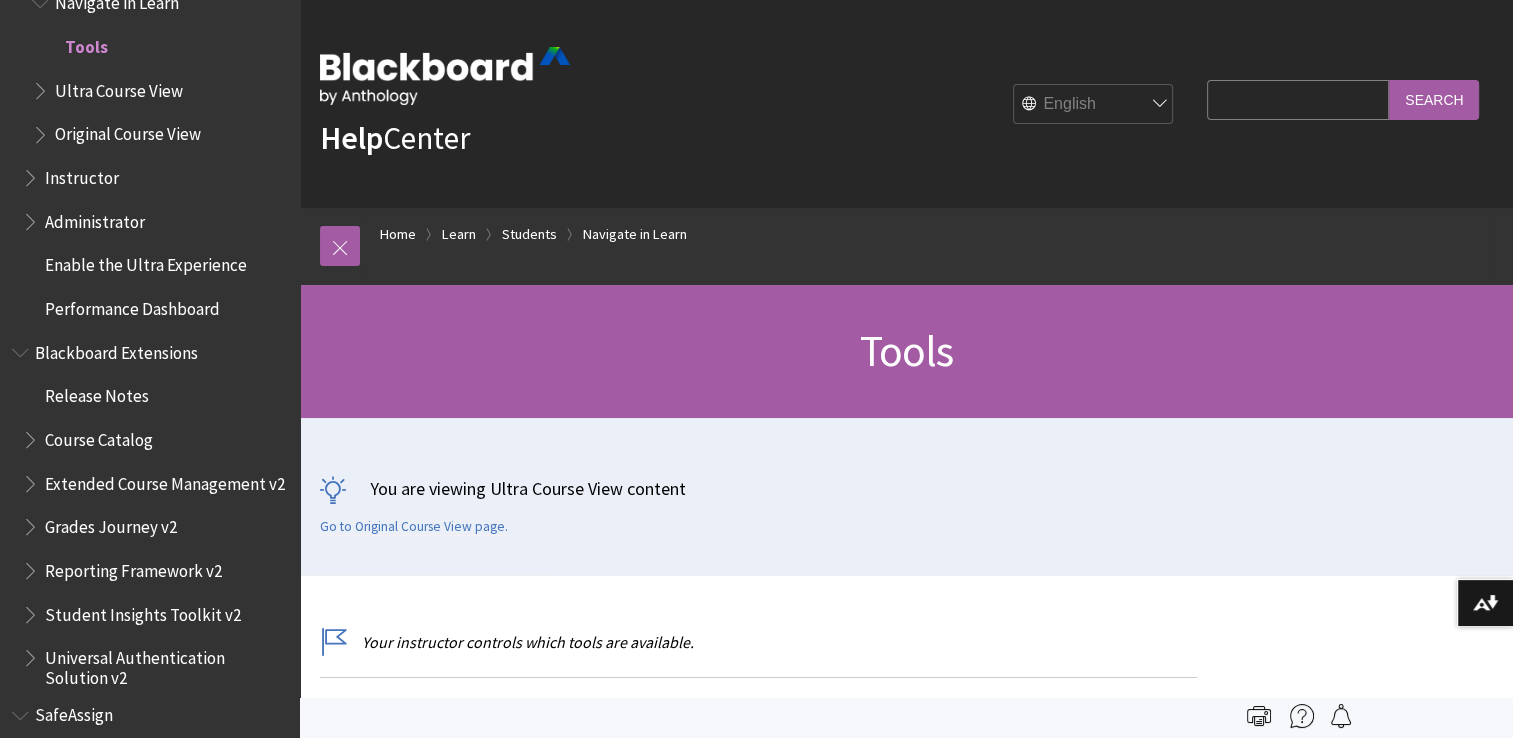 click on "Ultra Course View" at bounding box center [119, 87] 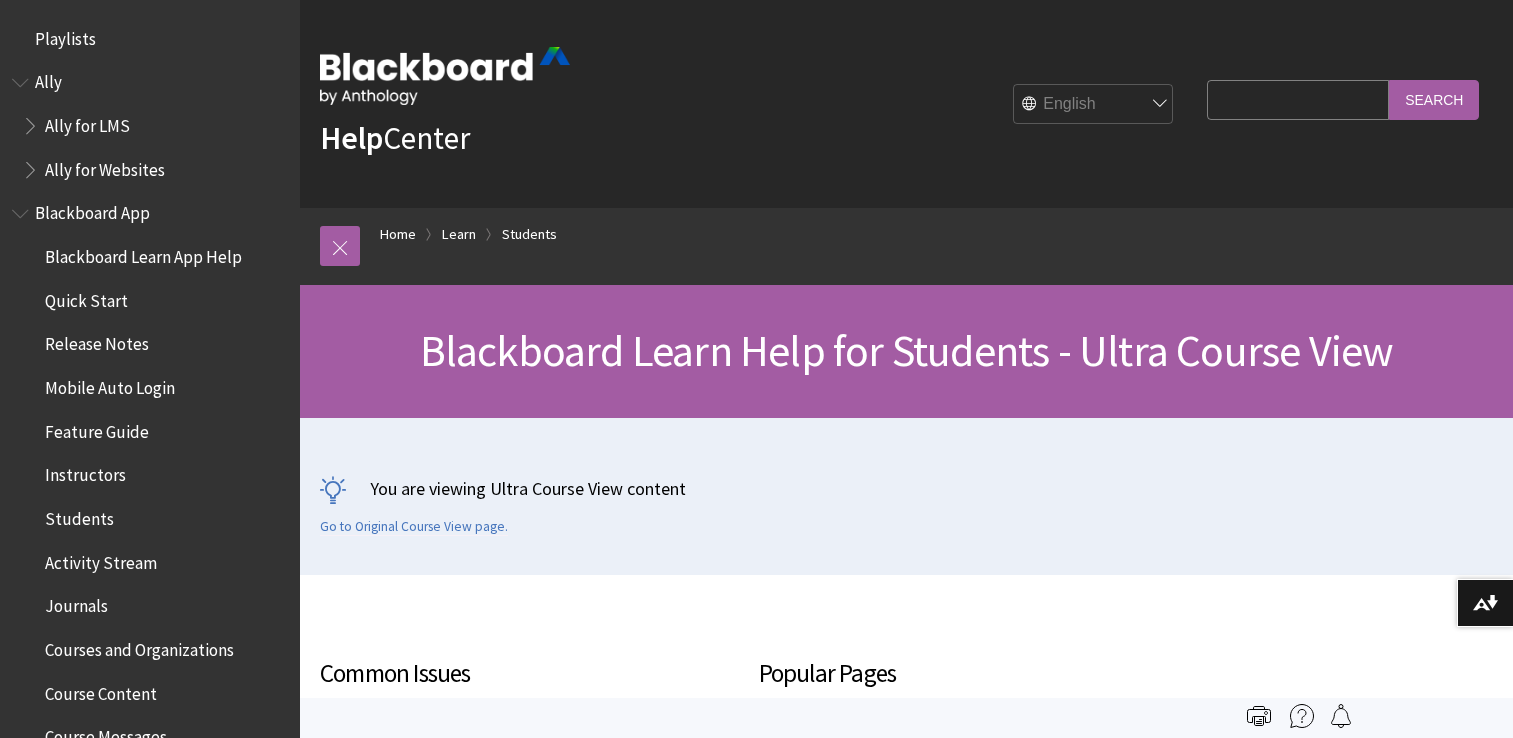 scroll, scrollTop: 0, scrollLeft: 0, axis: both 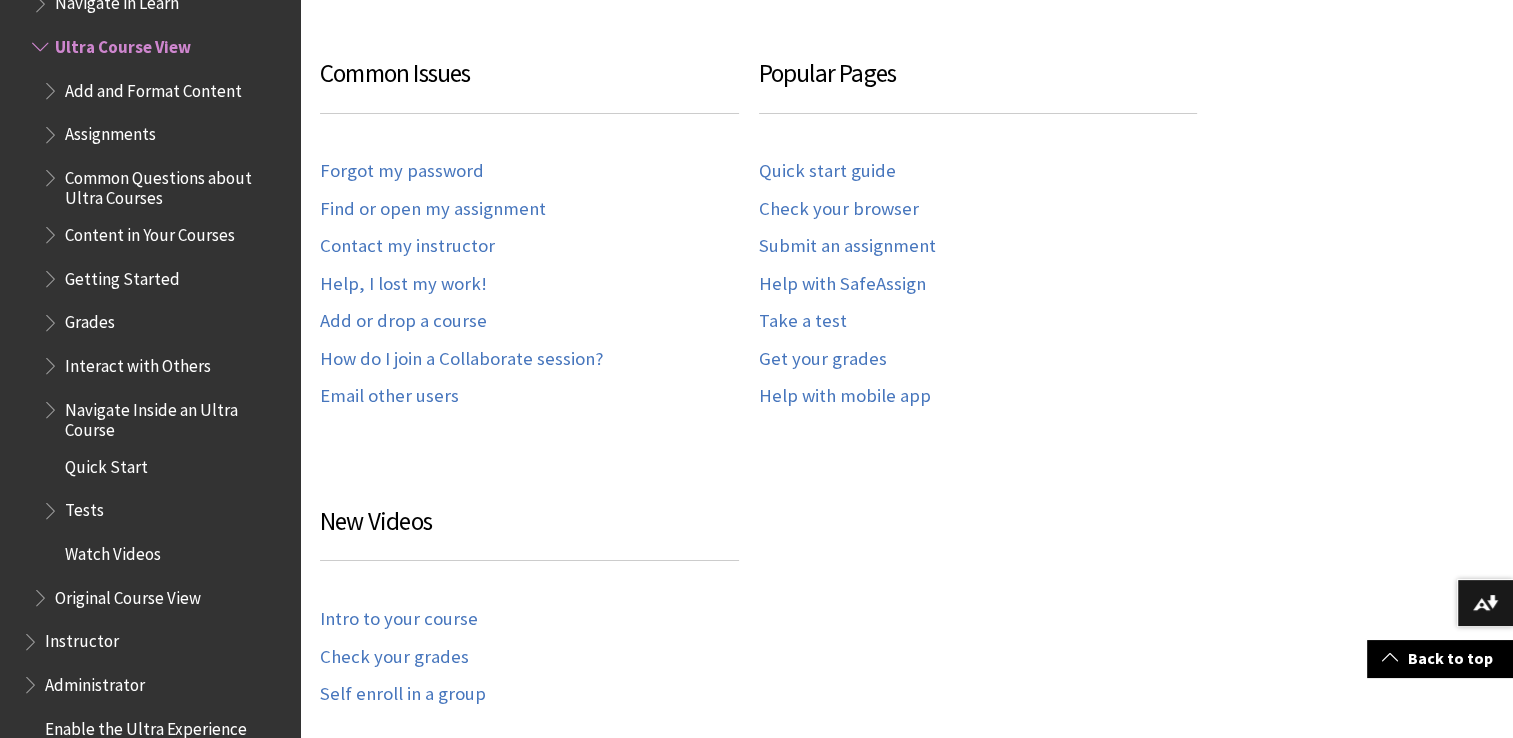 click on "Add and Format Content" at bounding box center [153, 87] 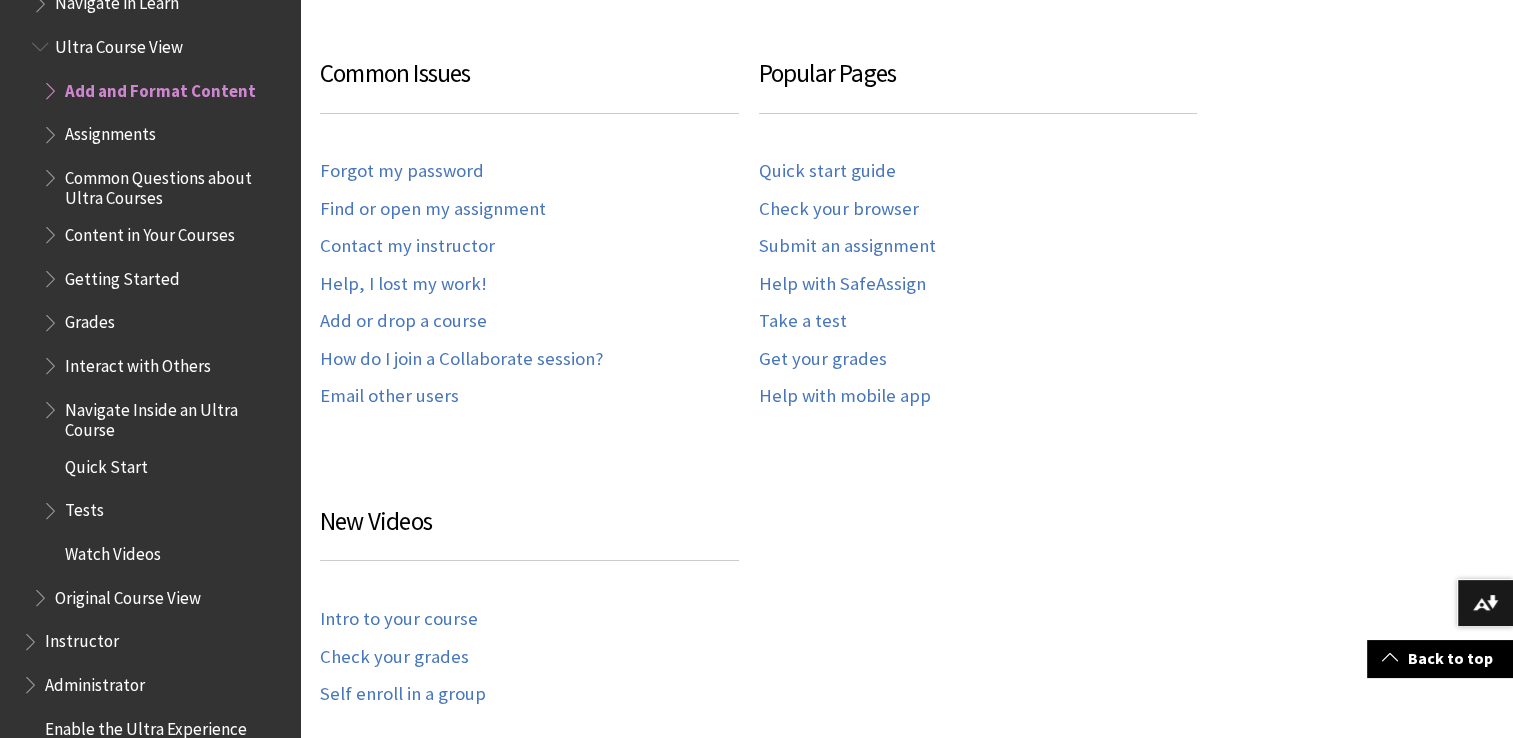 click on "Assignments" at bounding box center [110, 131] 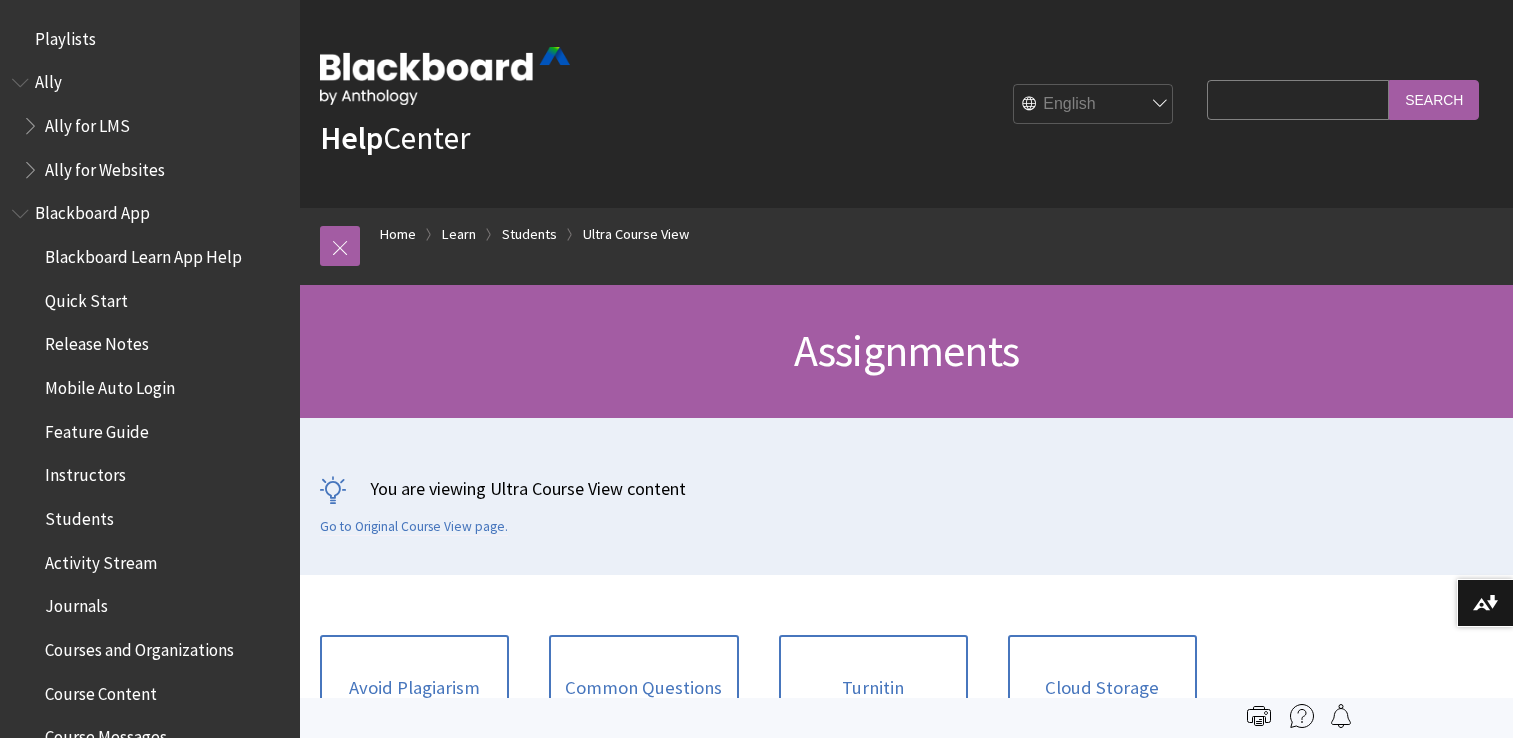 scroll, scrollTop: 0, scrollLeft: 0, axis: both 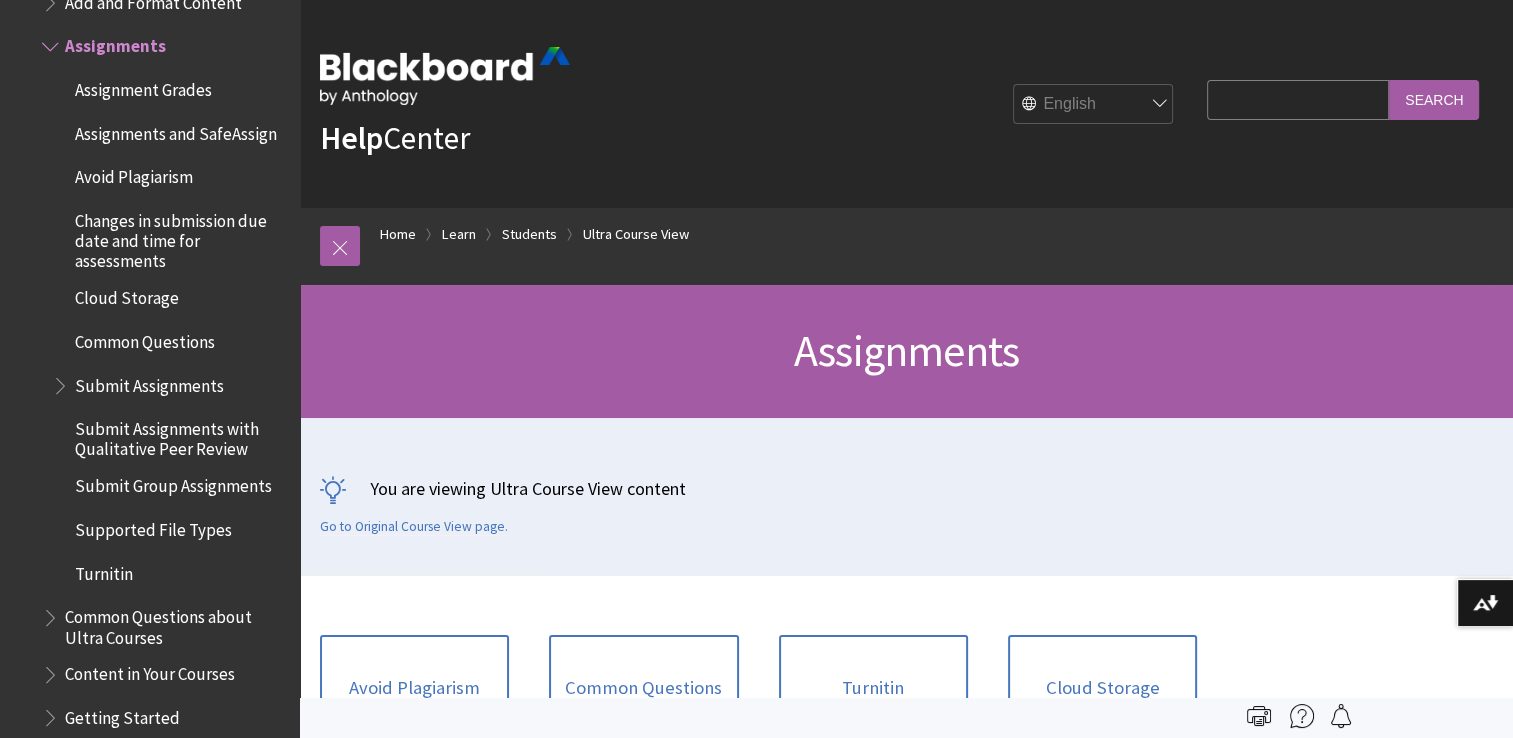 click on "Add and Format Content" at bounding box center [165, 3] 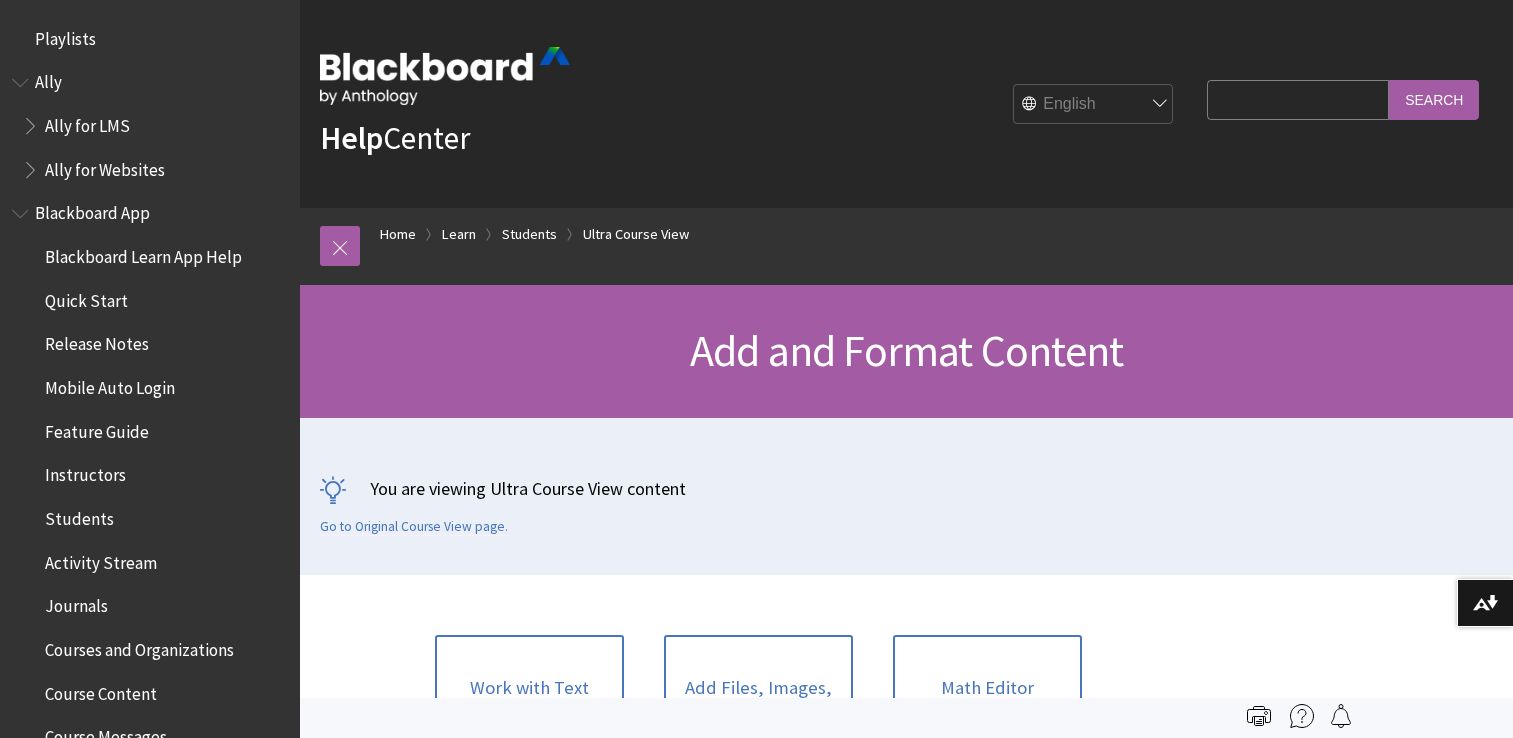 scroll, scrollTop: 0, scrollLeft: 0, axis: both 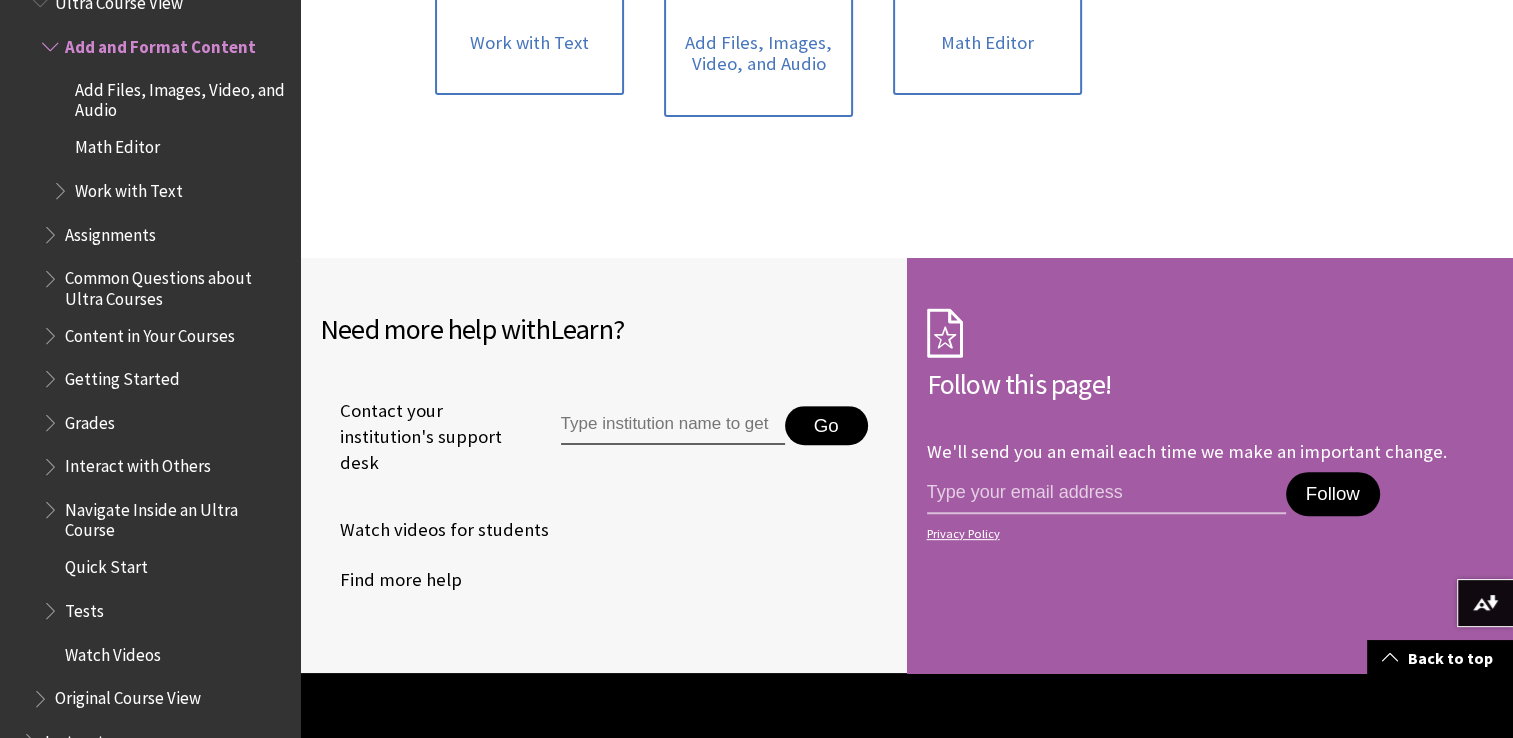 click on "Work with Text" at bounding box center (129, 187) 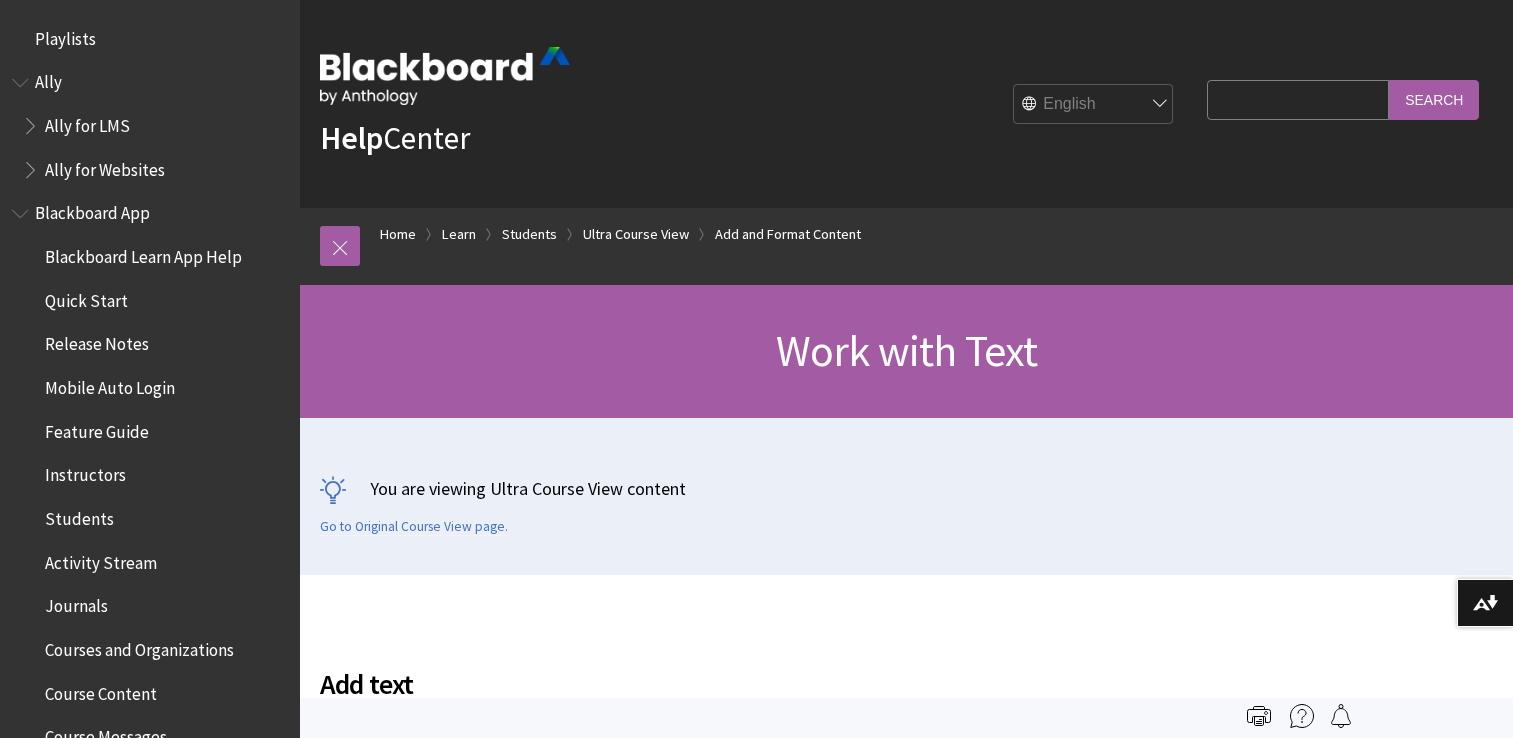 scroll, scrollTop: 0, scrollLeft: 0, axis: both 